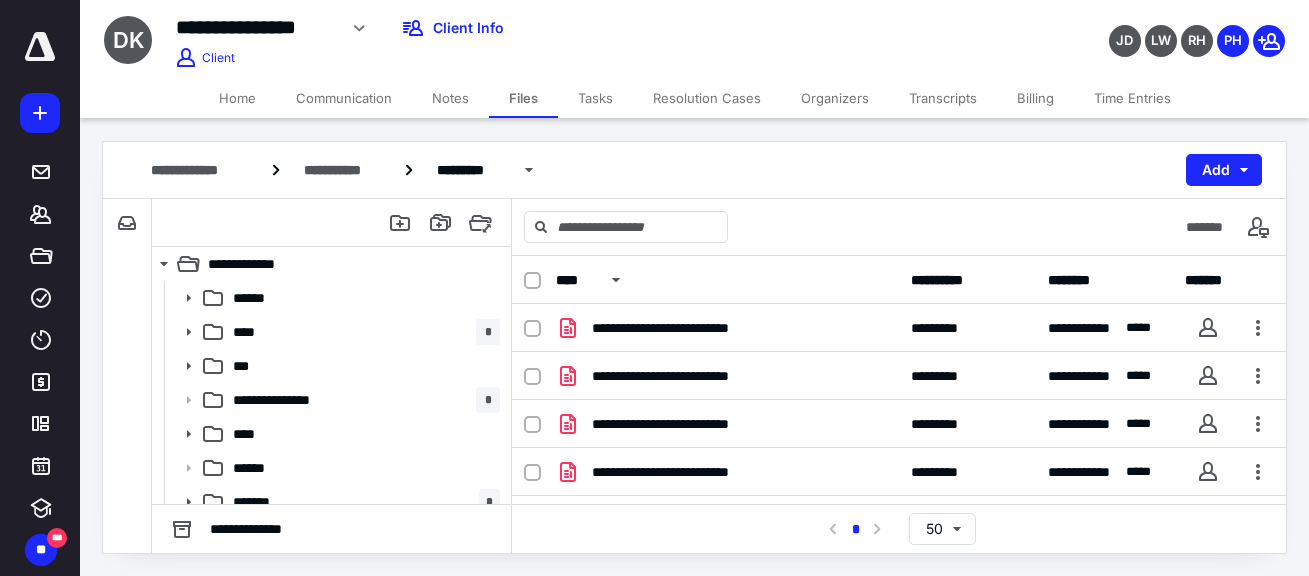 scroll, scrollTop: 0, scrollLeft: 0, axis: both 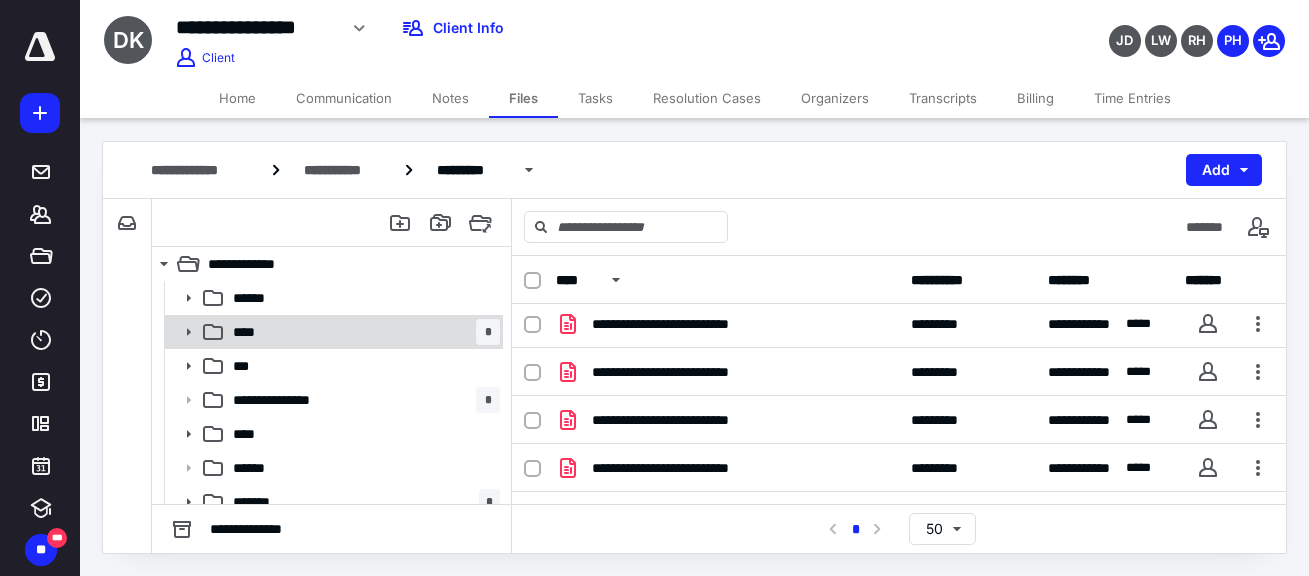 click on "**** *" at bounding box center (362, 332) 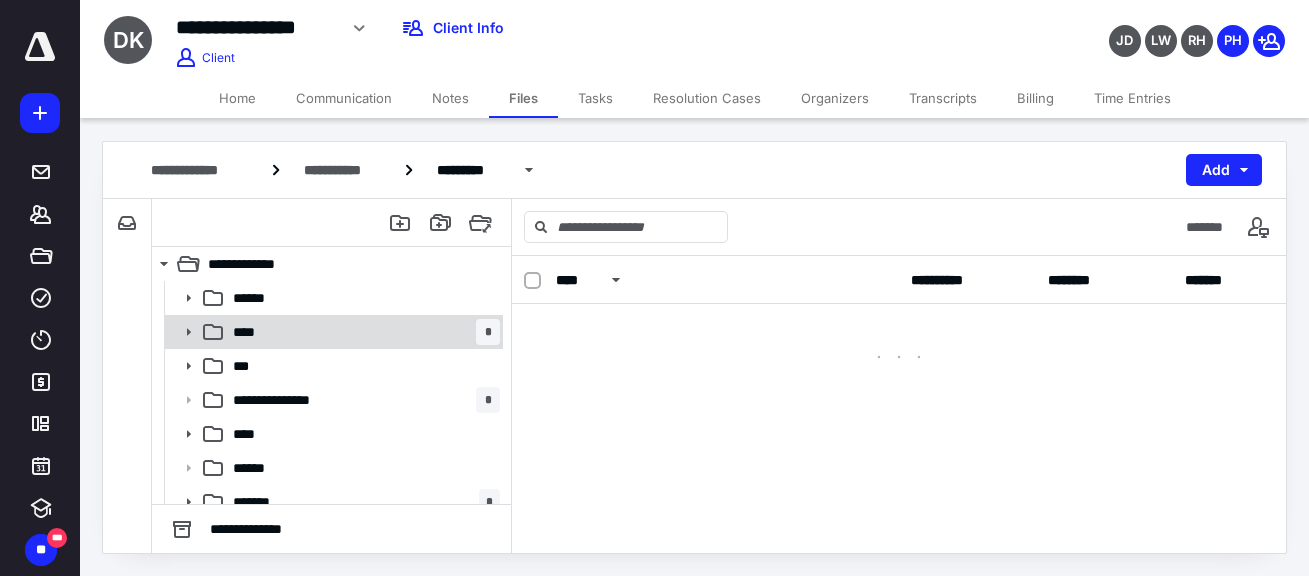 scroll, scrollTop: 0, scrollLeft: 0, axis: both 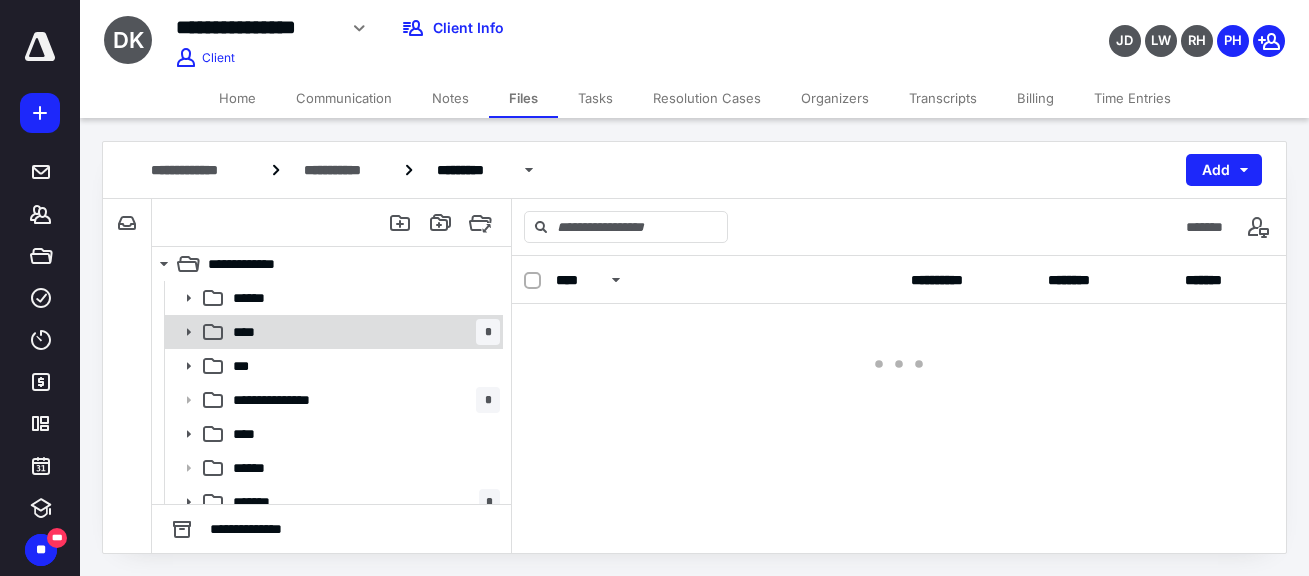 click on "**** *" at bounding box center (362, 332) 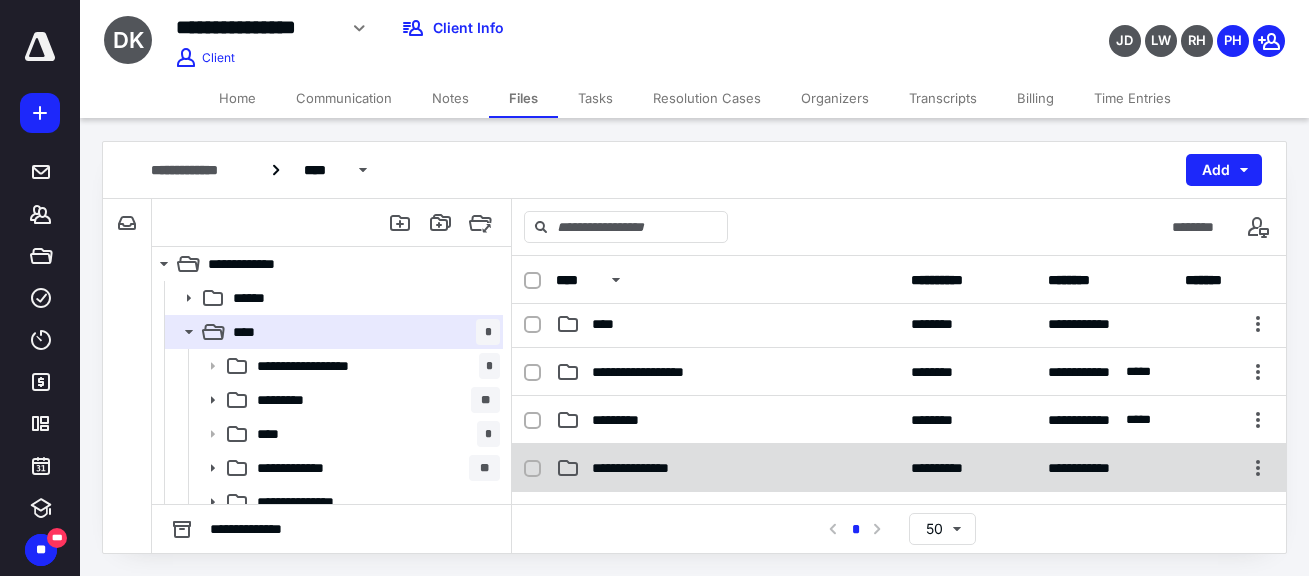 scroll, scrollTop: 100, scrollLeft: 0, axis: vertical 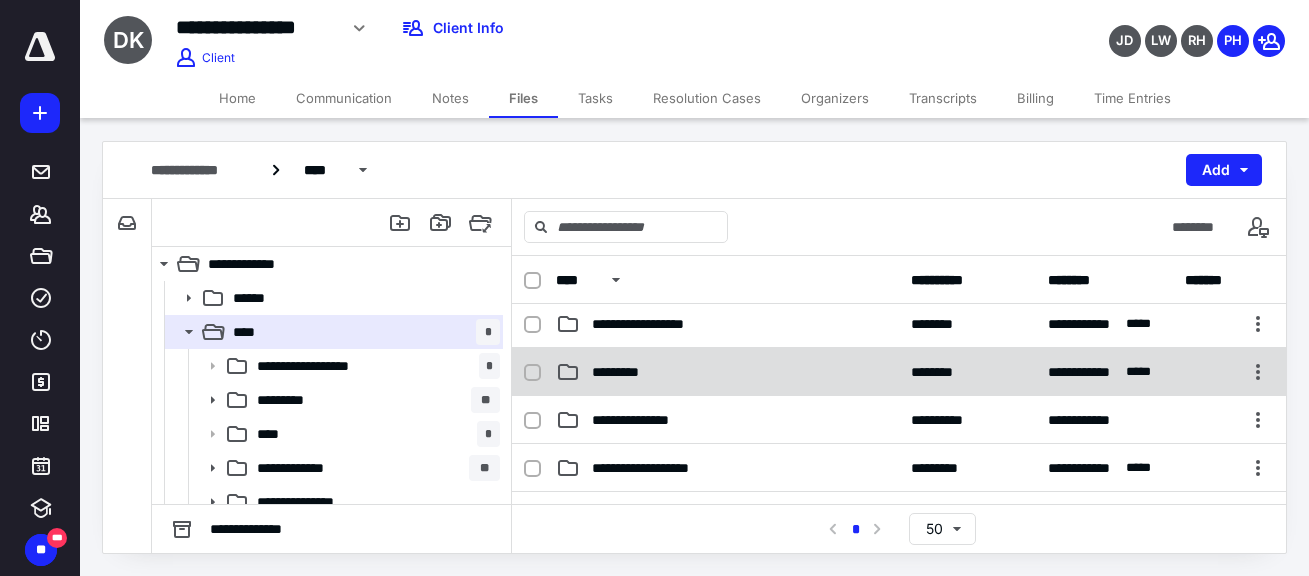 click on "*********" at bounding box center [727, 372] 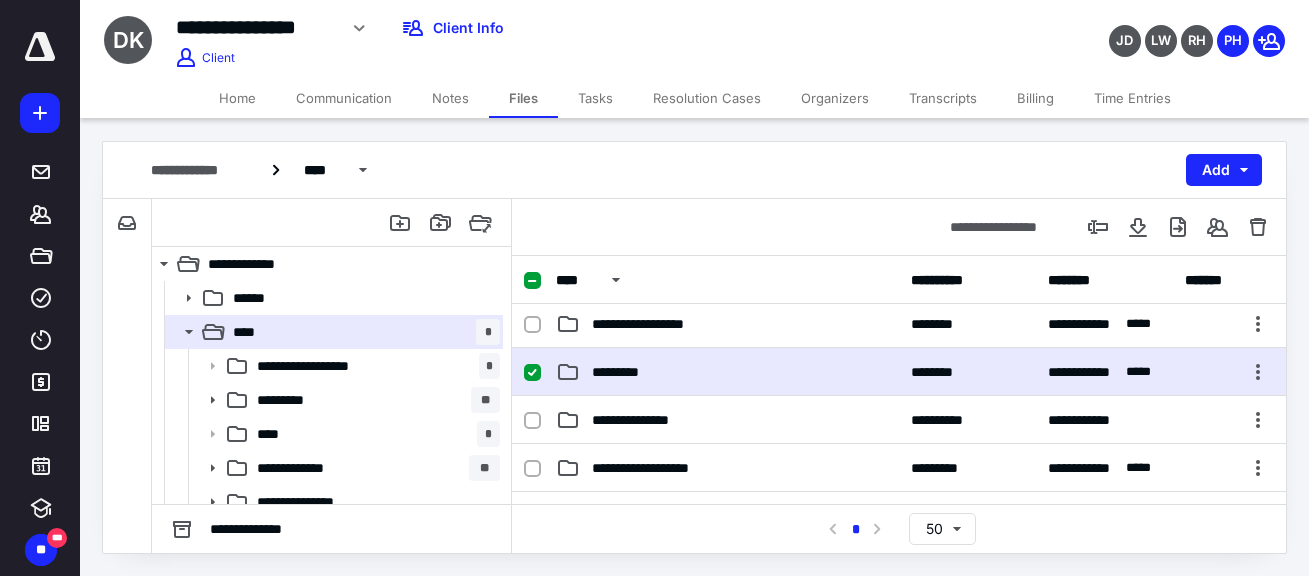 click on "*********" at bounding box center (727, 372) 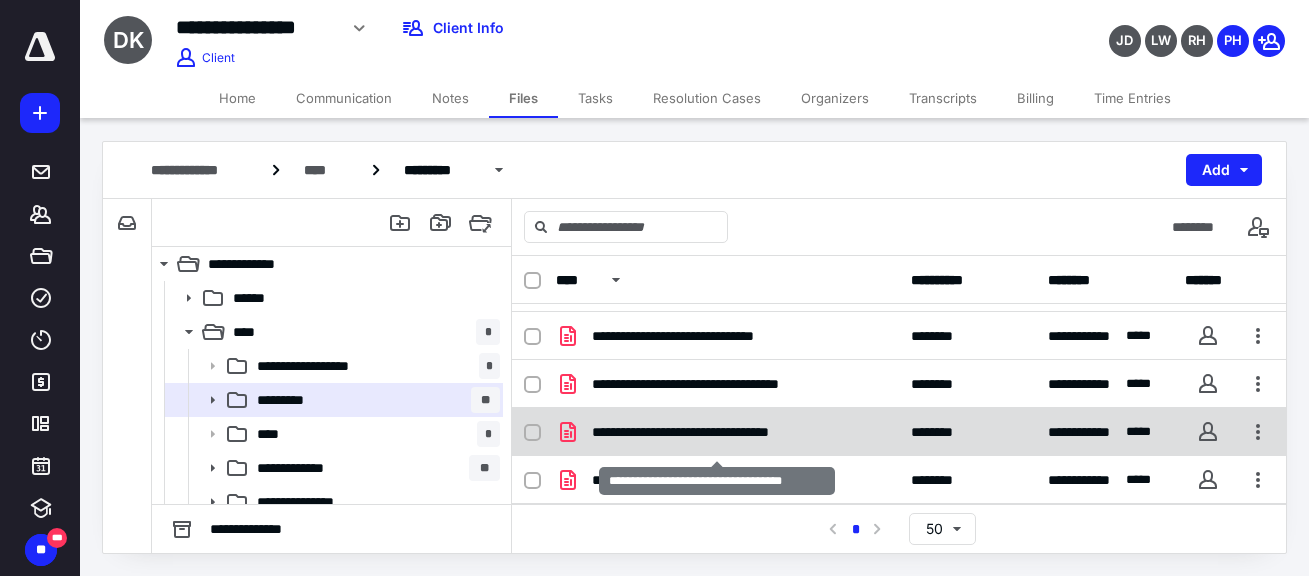 scroll, scrollTop: 0, scrollLeft: 0, axis: both 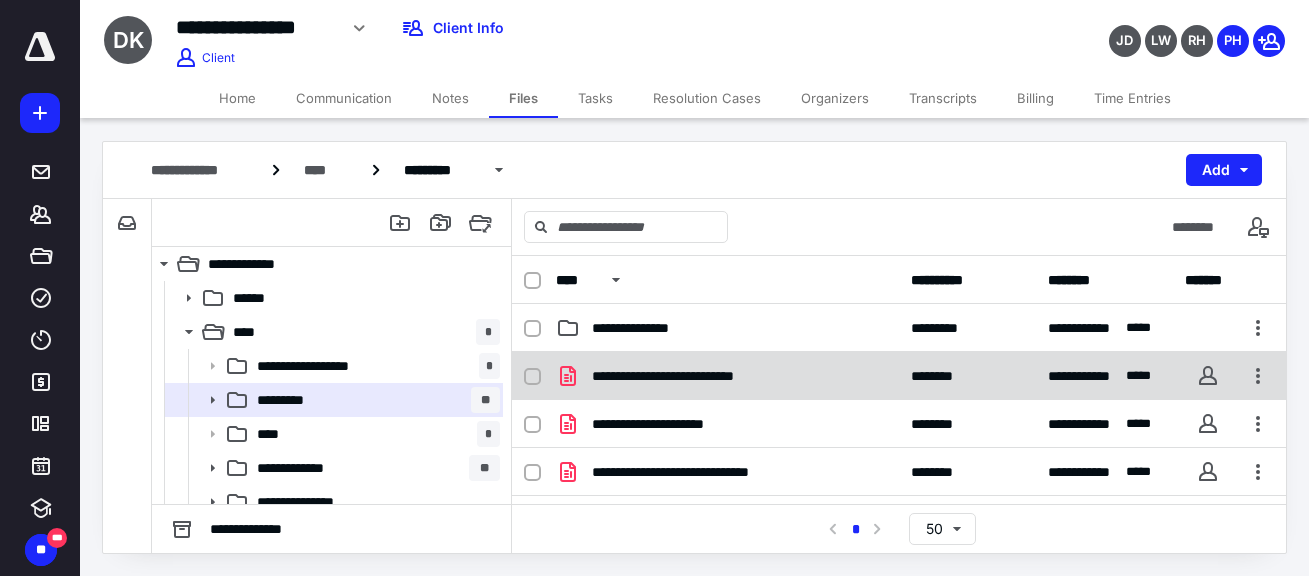 click on "**********" at bounding box center (727, 376) 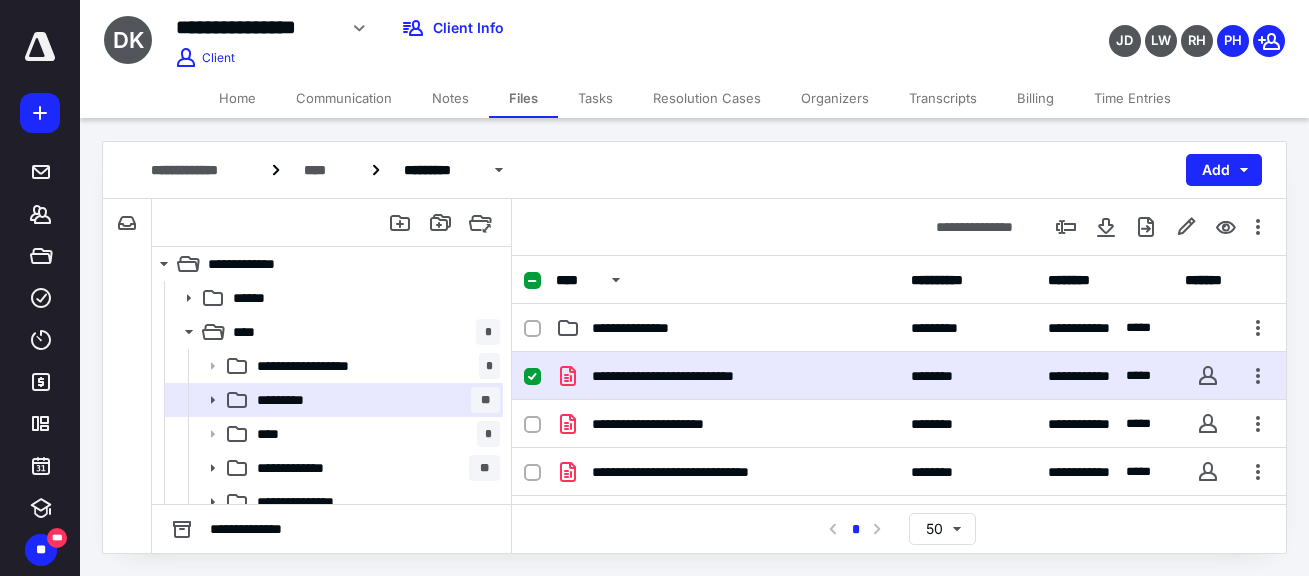 click on "**********" at bounding box center [727, 376] 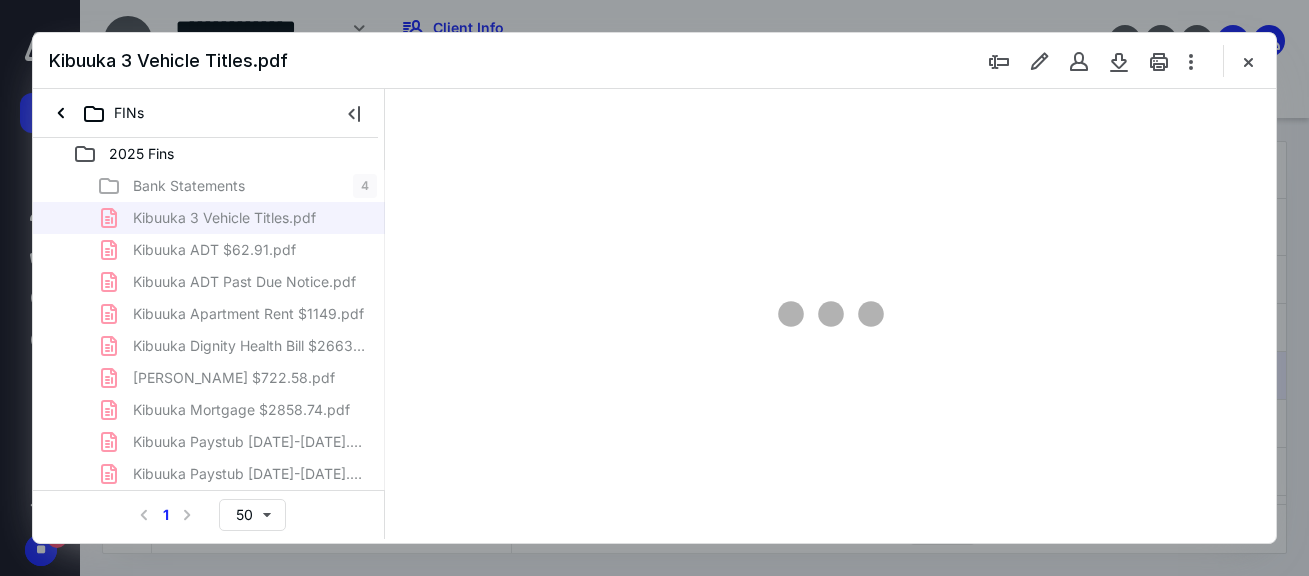 scroll, scrollTop: 0, scrollLeft: 0, axis: both 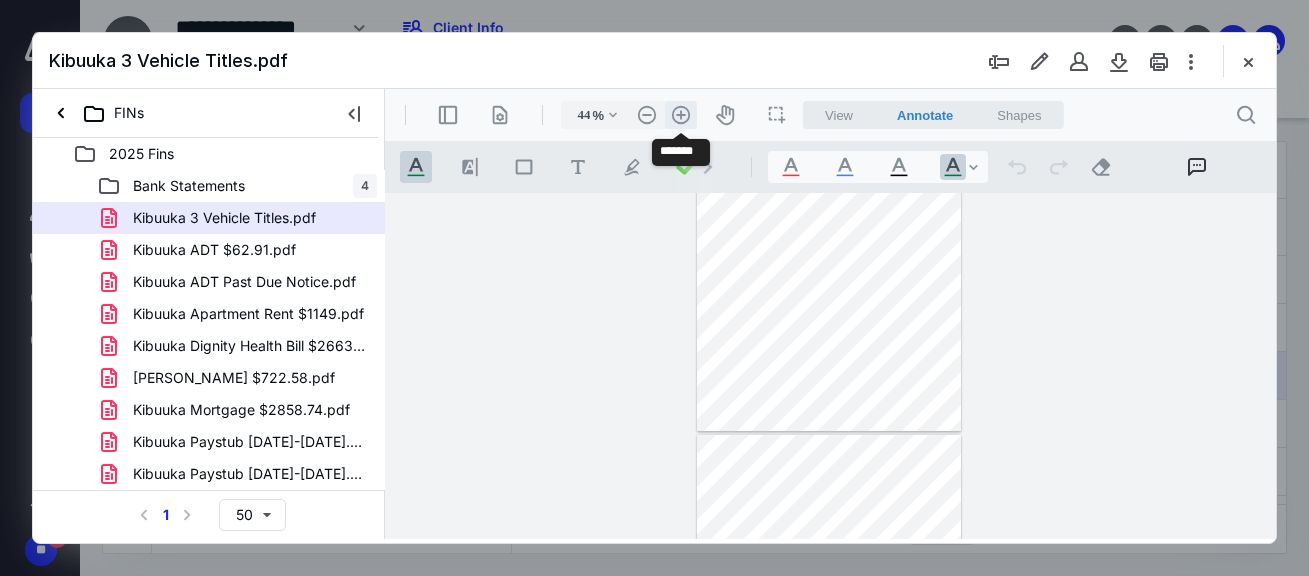 click on ".cls-1{fill:#abb0c4;} icon - header - zoom - in - line" at bounding box center (681, 115) 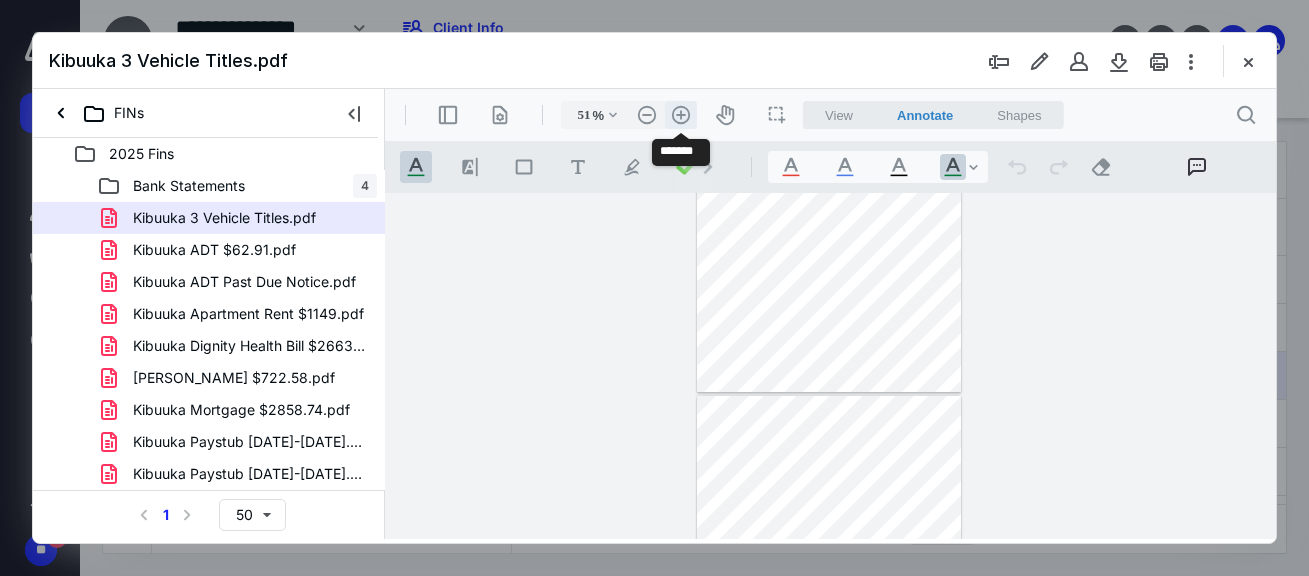 click on ".cls-1{fill:#abb0c4;} icon - header - zoom - in - line" at bounding box center [681, 115] 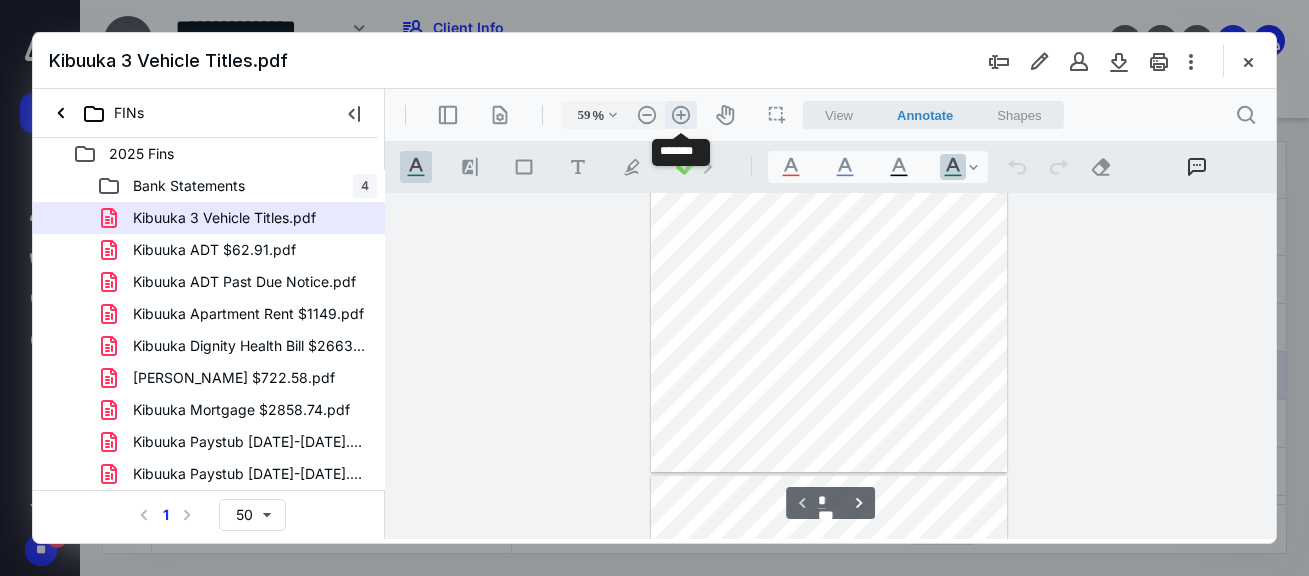 click on ".cls-1{fill:#abb0c4;} icon - header - zoom - in - line" at bounding box center [681, 115] 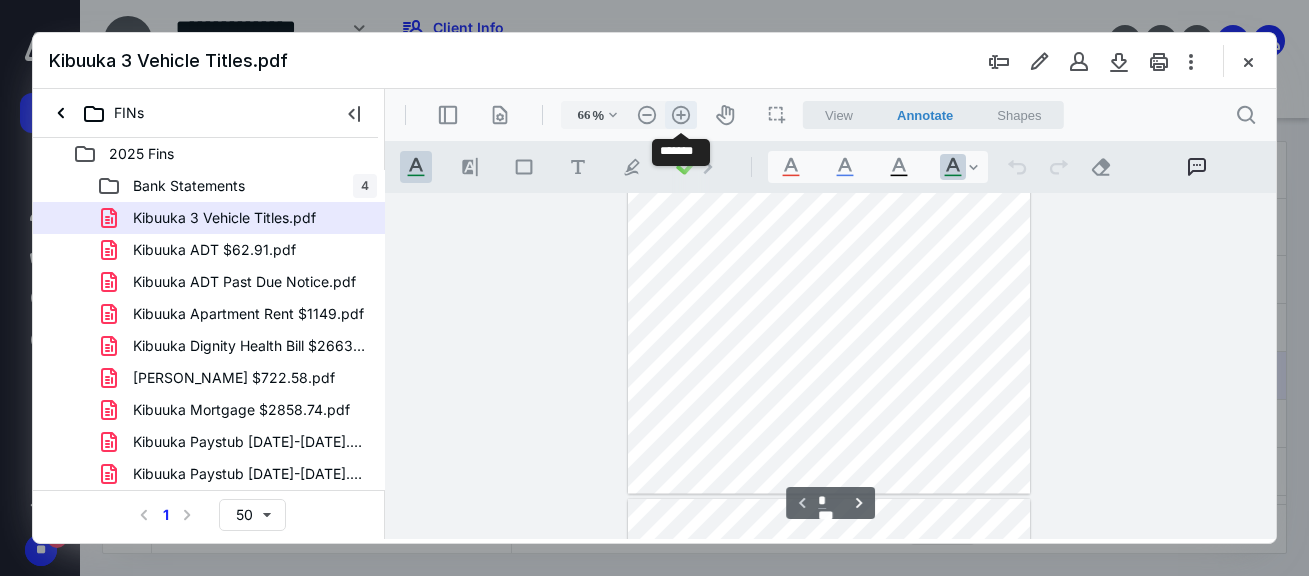 click on ".cls-1{fill:#abb0c4;} icon - header - zoom - in - line" at bounding box center [681, 115] 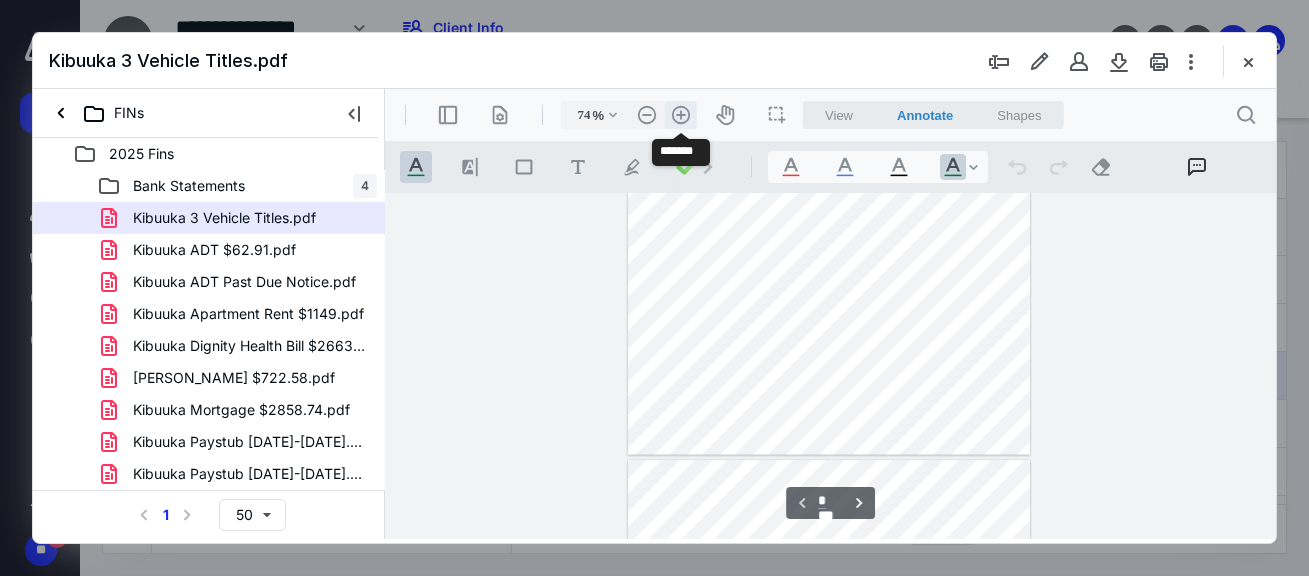click on ".cls-1{fill:#abb0c4;} icon - header - zoom - in - line" at bounding box center (681, 115) 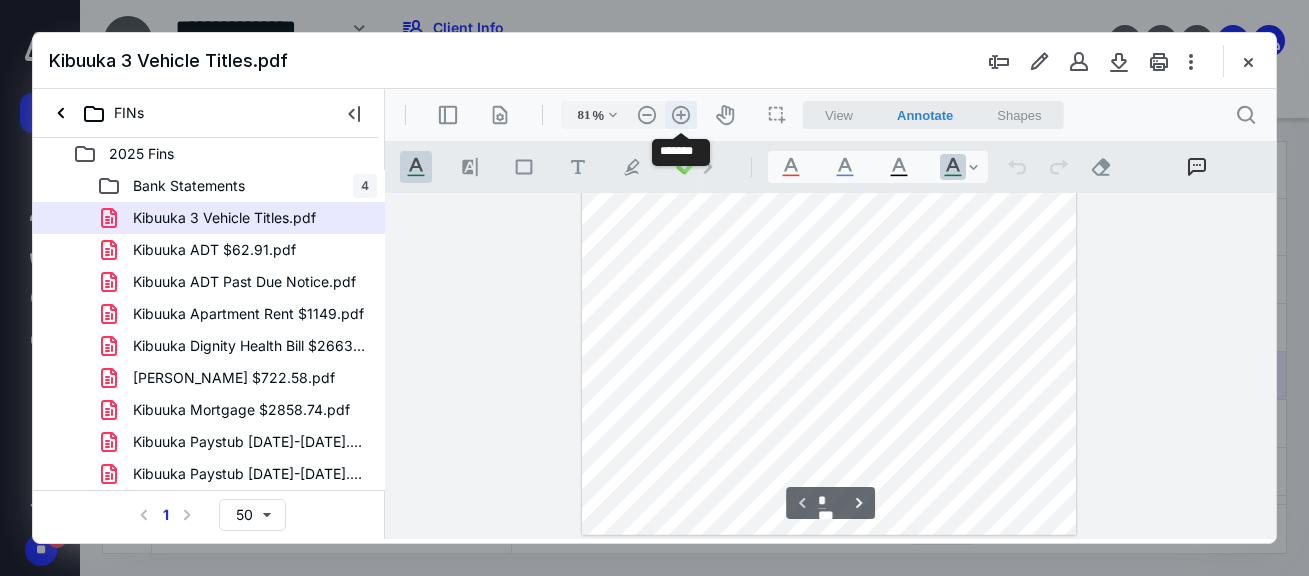 click on ".cls-1{fill:#abb0c4;} icon - header - zoom - in - line" at bounding box center (681, 115) 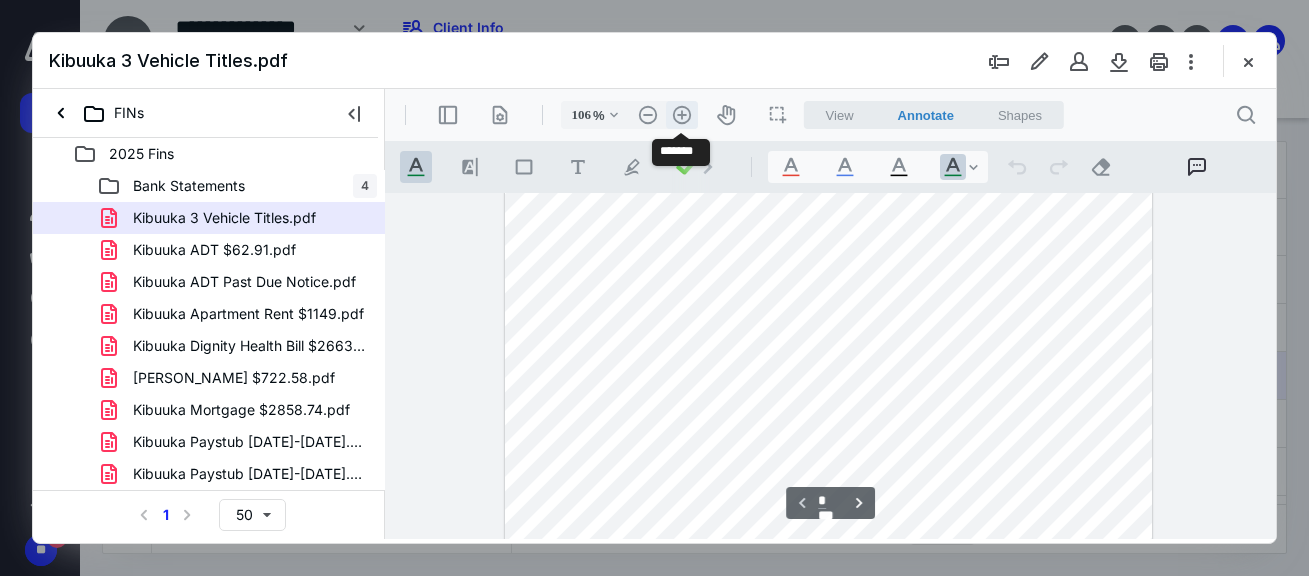 click on ".cls-1{fill:#abb0c4;} icon - header - zoom - in - line" at bounding box center [682, 115] 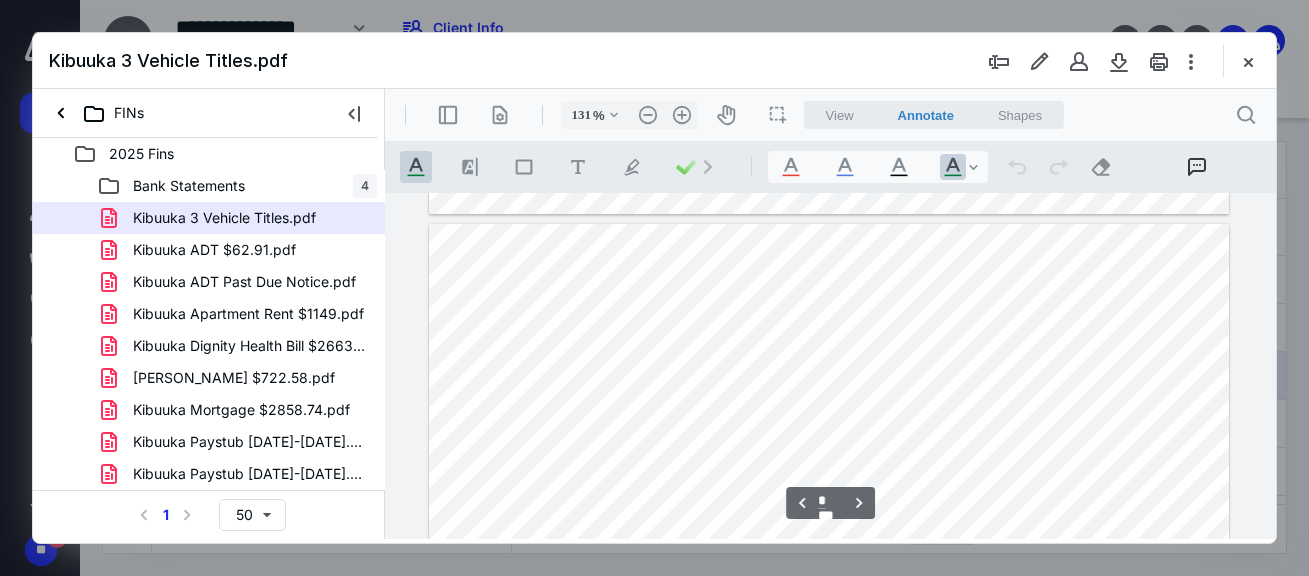 scroll, scrollTop: 1300, scrollLeft: 0, axis: vertical 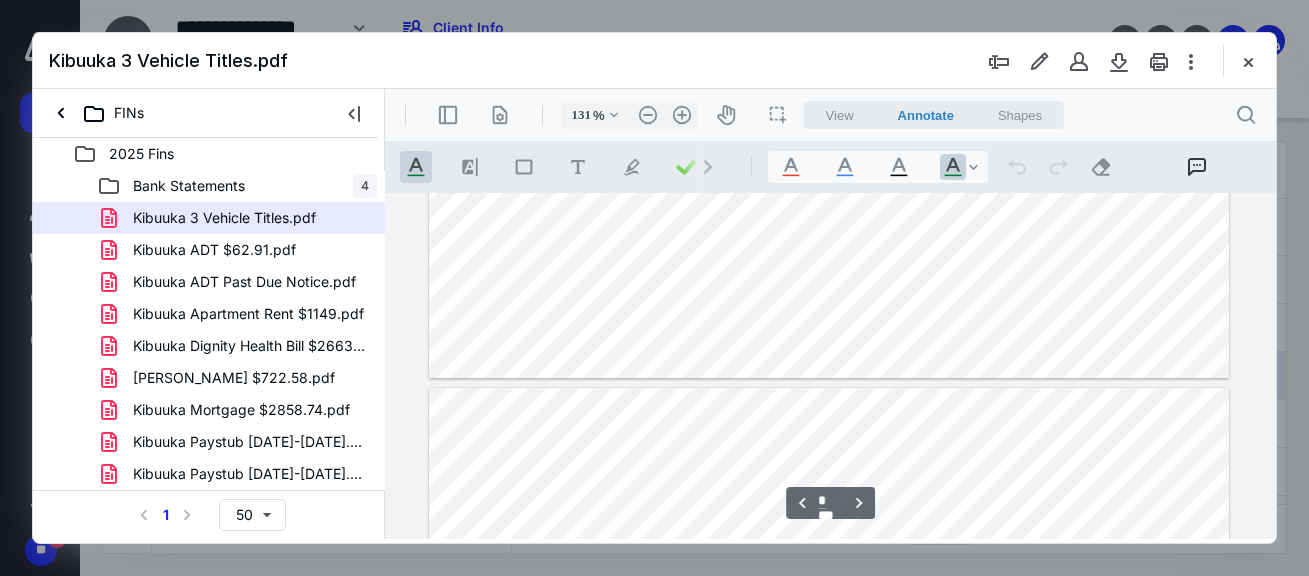type on "*" 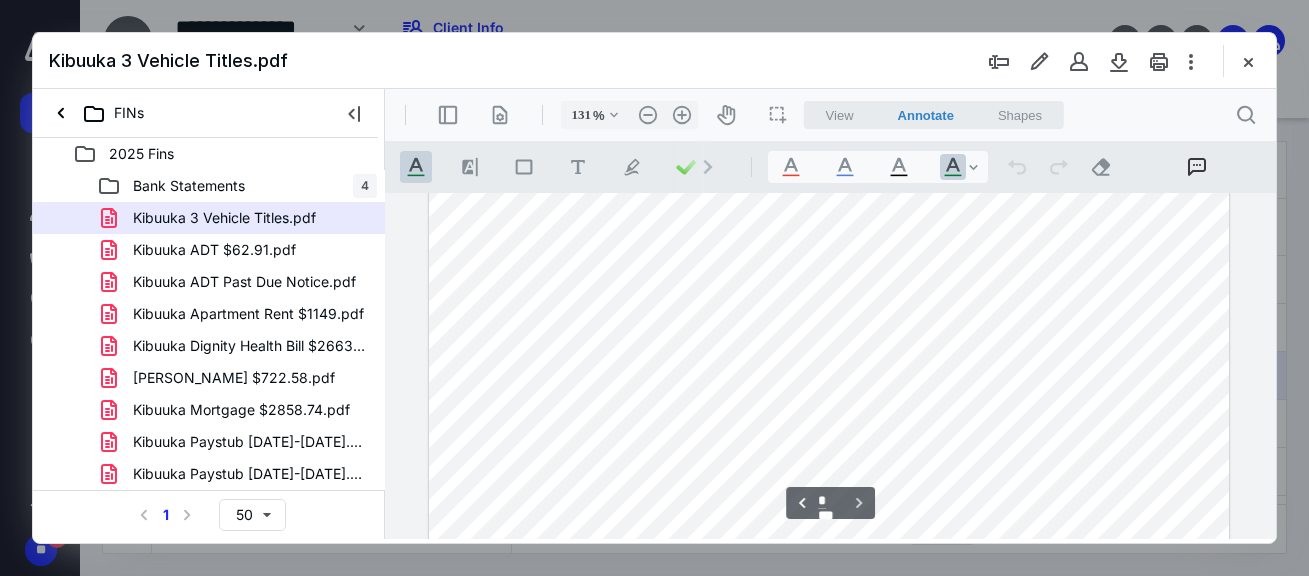 scroll, scrollTop: 2500, scrollLeft: 0, axis: vertical 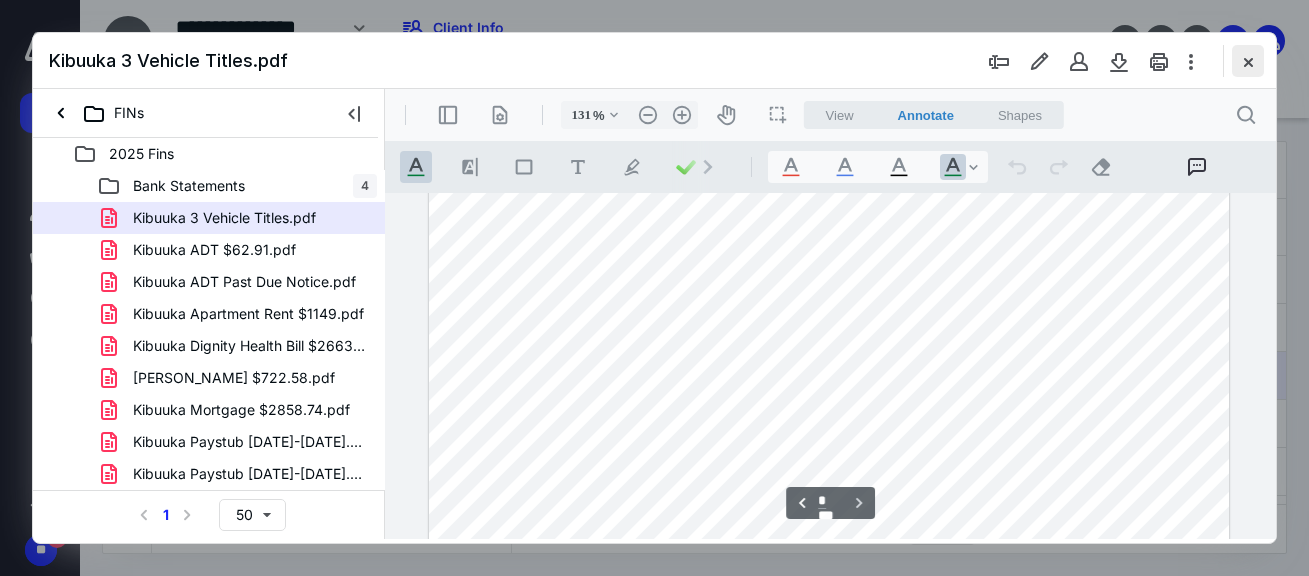 click at bounding box center (1248, 61) 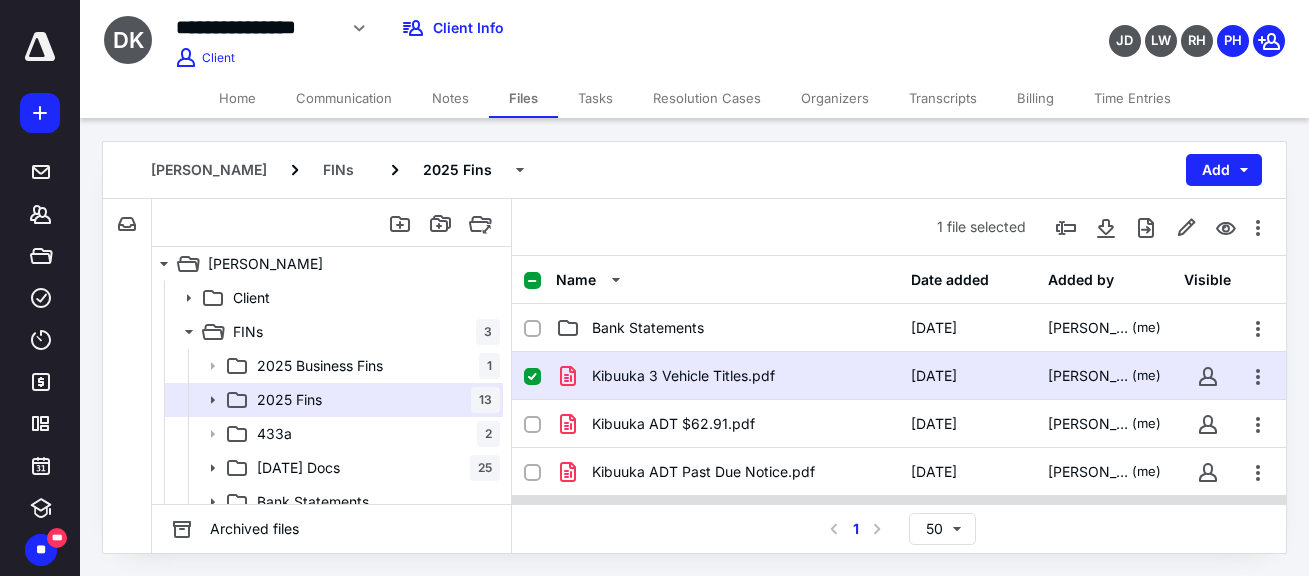 scroll, scrollTop: 100, scrollLeft: 0, axis: vertical 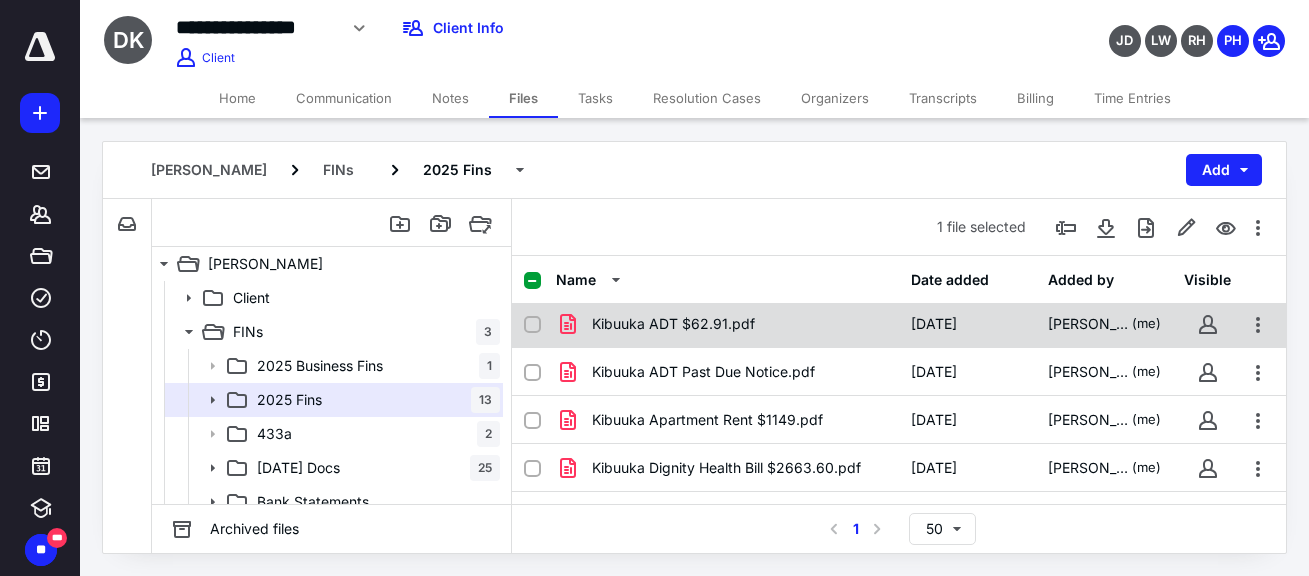 click on "Kibuuka ADT $62.91.pdf" at bounding box center [727, 324] 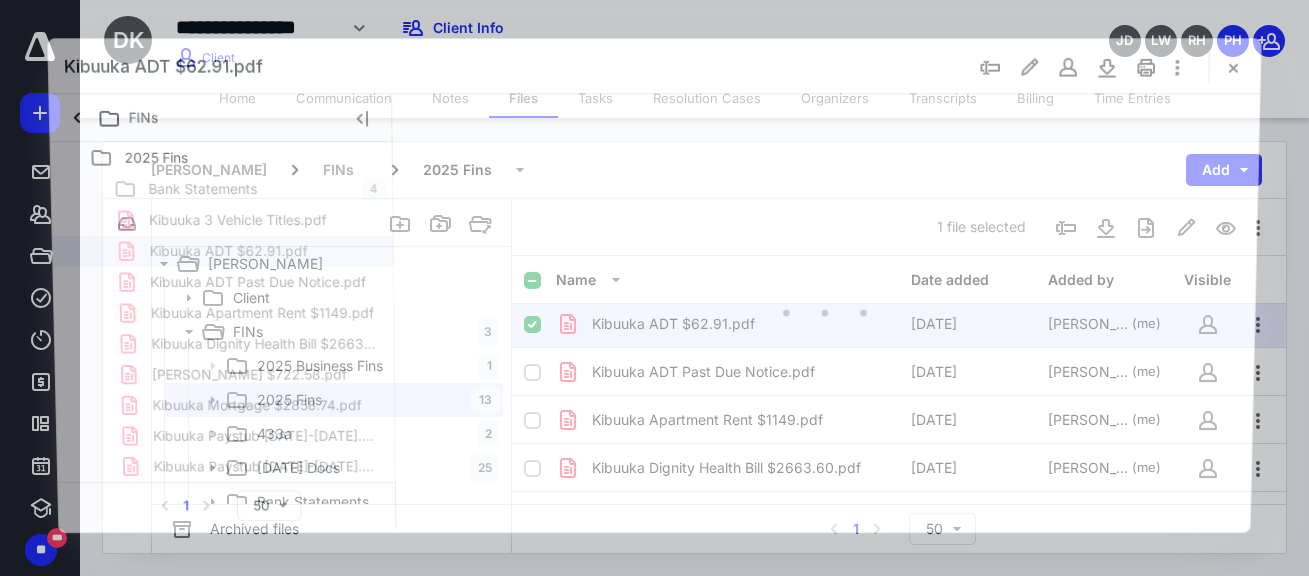 scroll, scrollTop: 0, scrollLeft: 0, axis: both 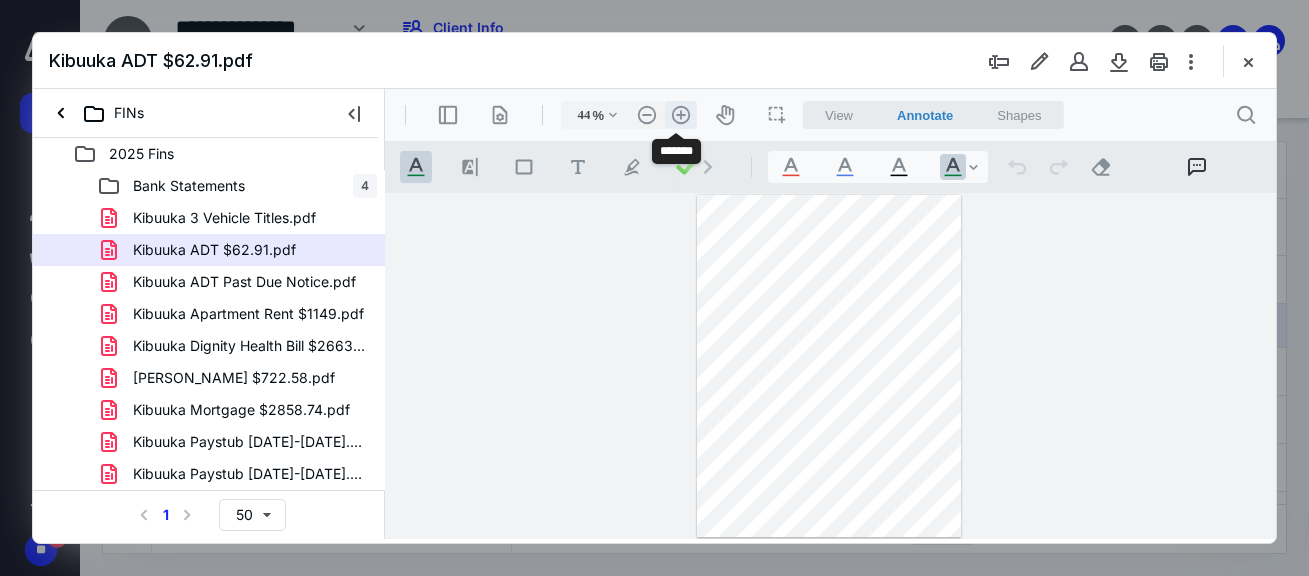 click on ".cls-1{fill:#abb0c4;} icon - header - zoom - in - line" at bounding box center (681, 115) 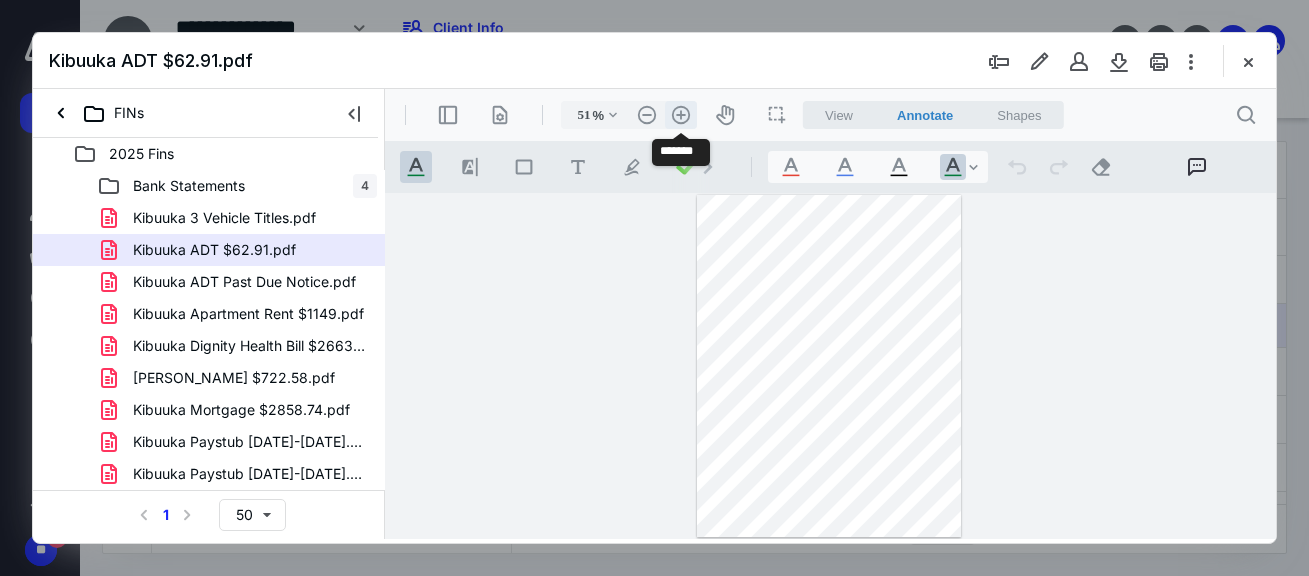click on ".cls-1{fill:#abb0c4;} icon - header - zoom - in - line" at bounding box center [681, 115] 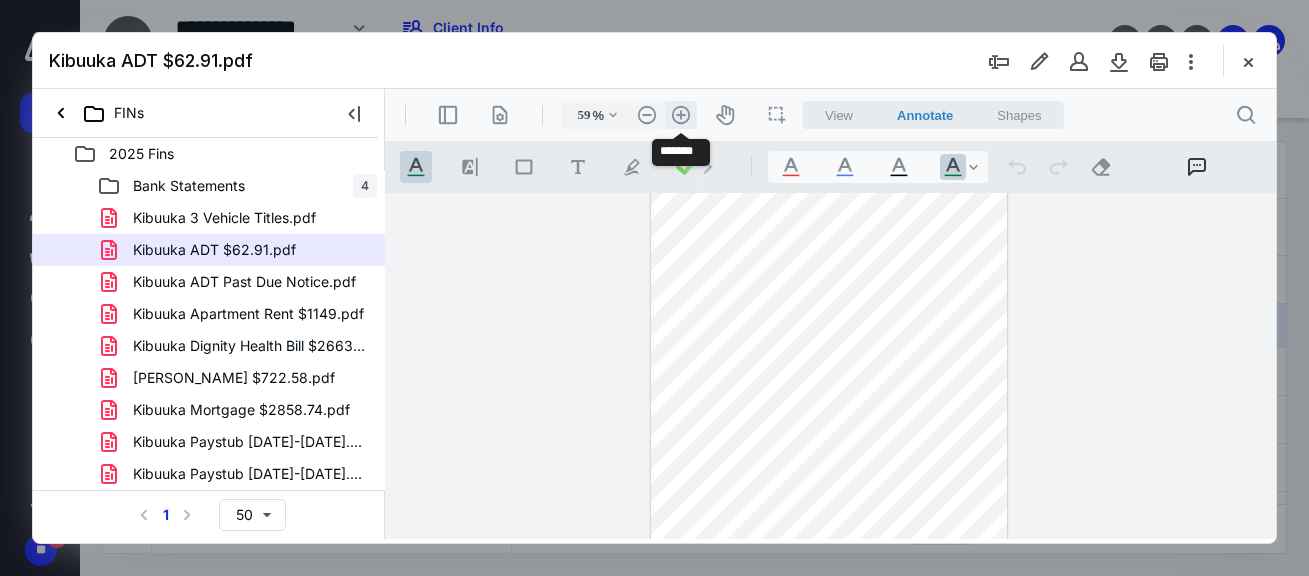 click on ".cls-1{fill:#abb0c4;} icon - header - zoom - in - line" at bounding box center (681, 115) 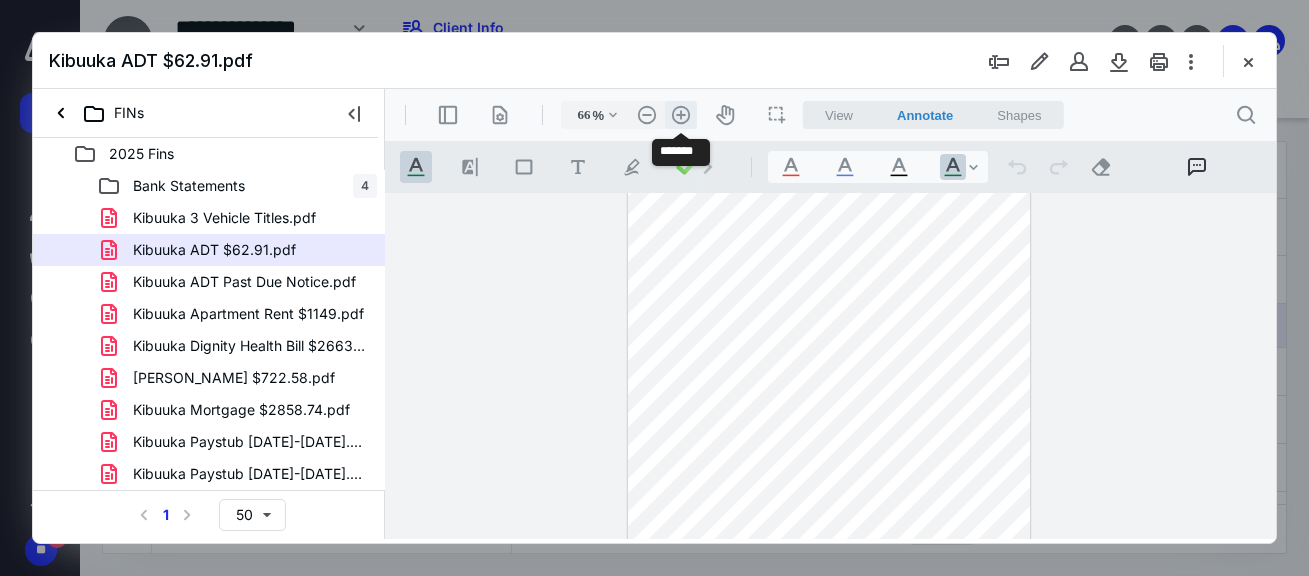 click on ".cls-1{fill:#abb0c4;} icon - header - zoom - in - line" at bounding box center [681, 115] 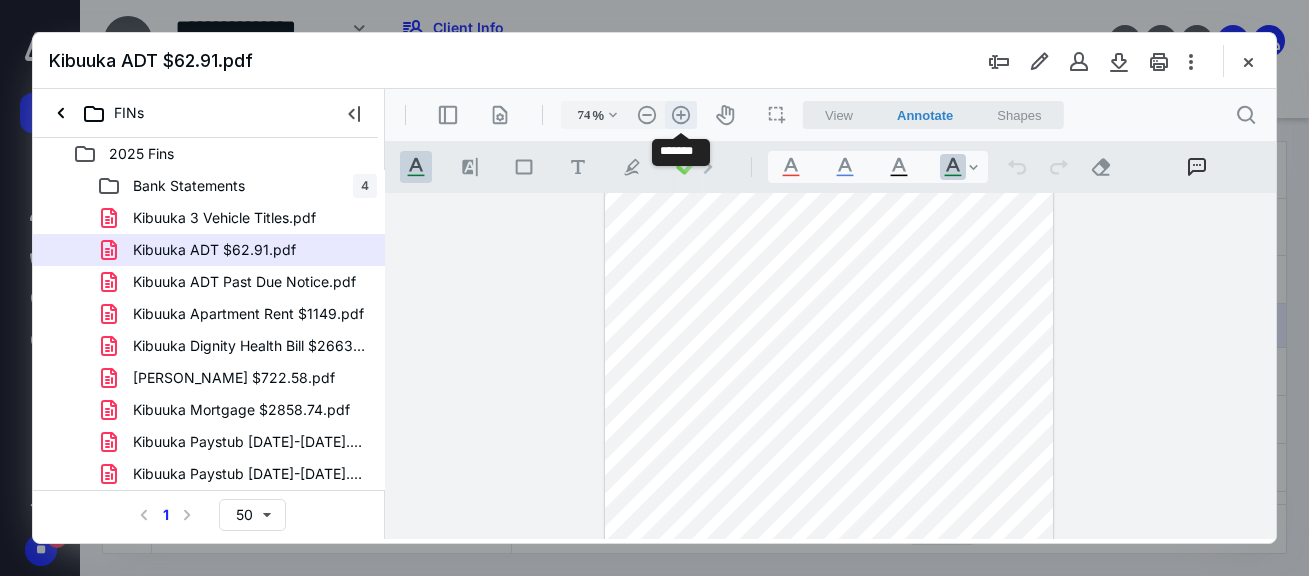 click on ".cls-1{fill:#abb0c4;} icon - header - zoom - in - line" at bounding box center (681, 115) 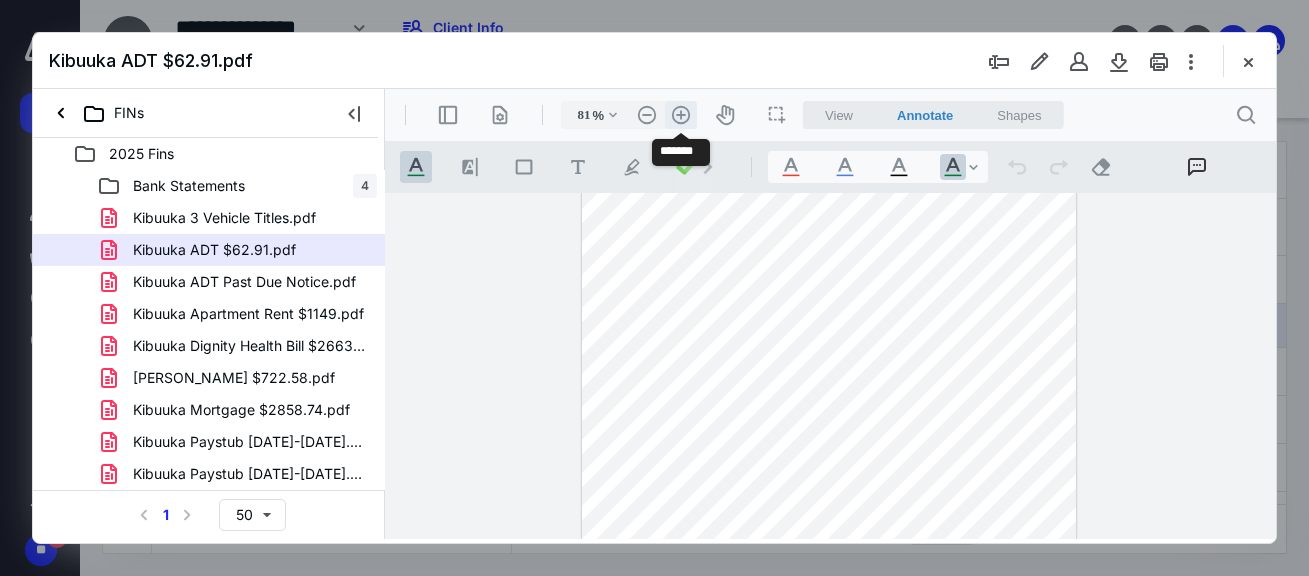 click on ".cls-1{fill:#abb0c4;} icon - header - zoom - in - line" at bounding box center [681, 115] 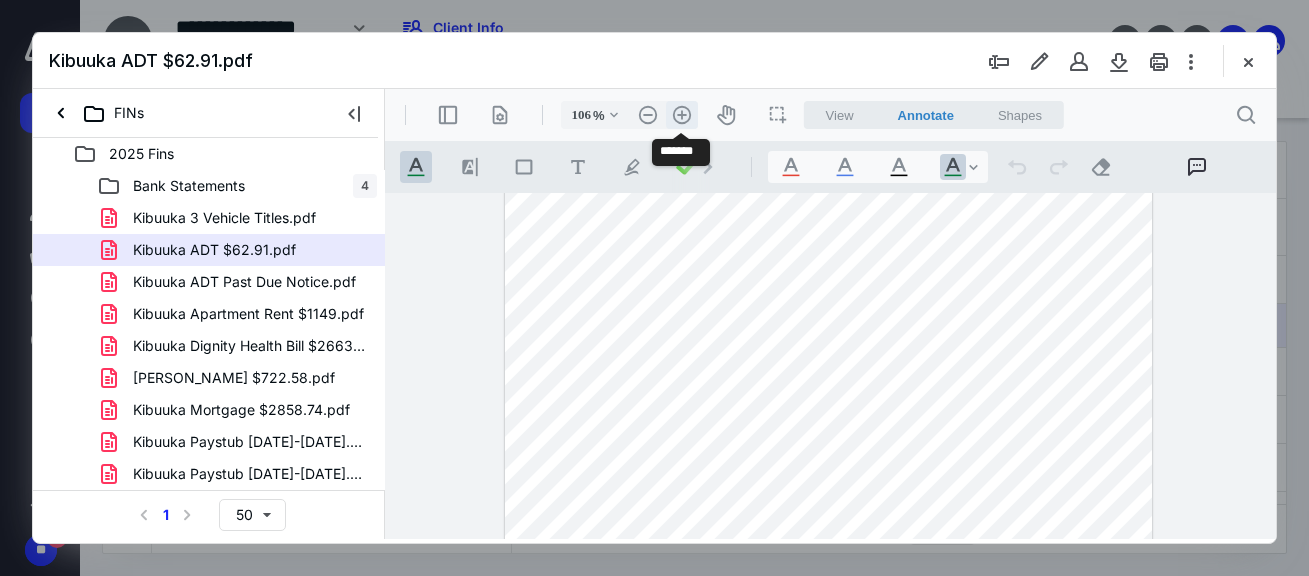 click on ".cls-1{fill:#abb0c4;} icon - header - zoom - in - line" at bounding box center (682, 115) 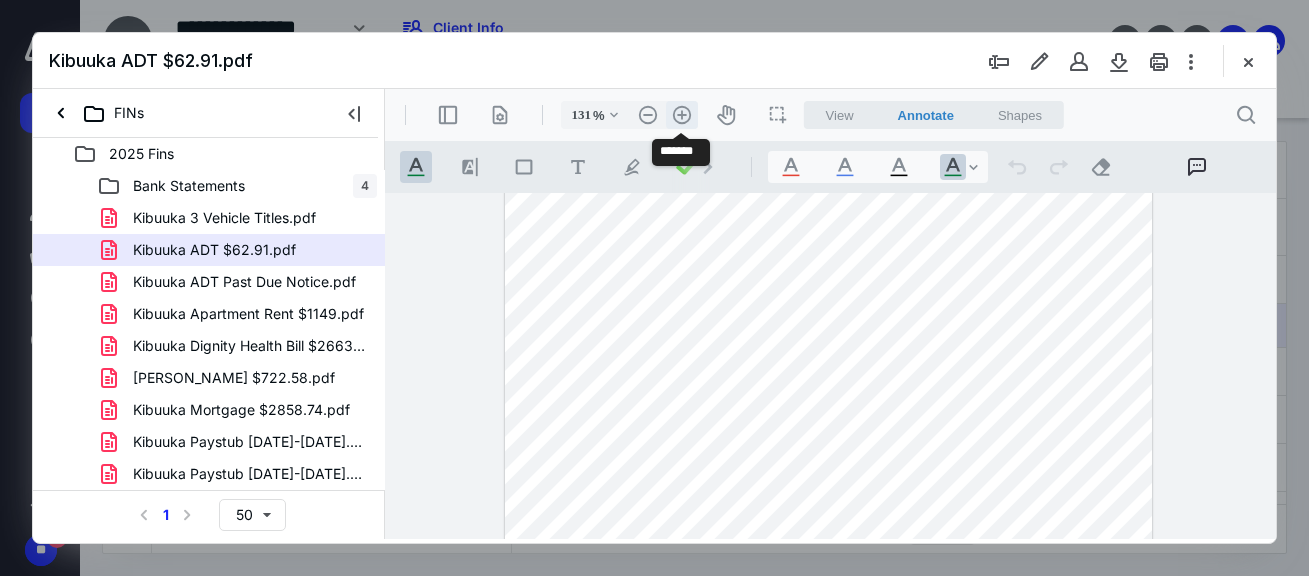 scroll, scrollTop: 245, scrollLeft: 0, axis: vertical 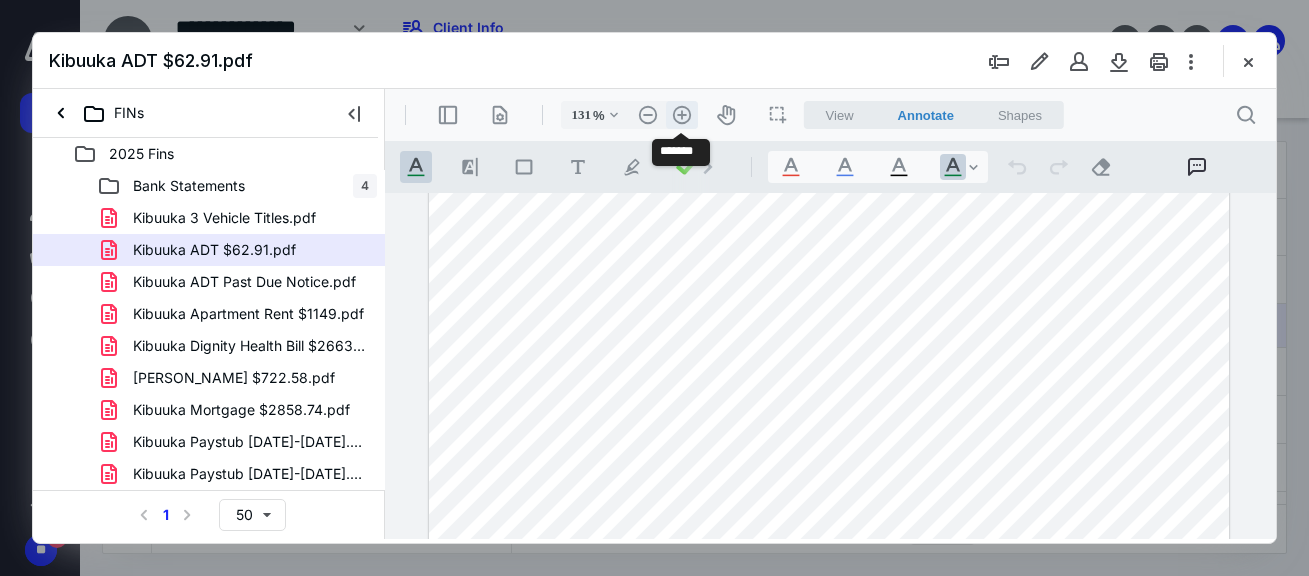 click on ".cls-1{fill:#abb0c4;} icon - header - zoom - in - line" at bounding box center (682, 115) 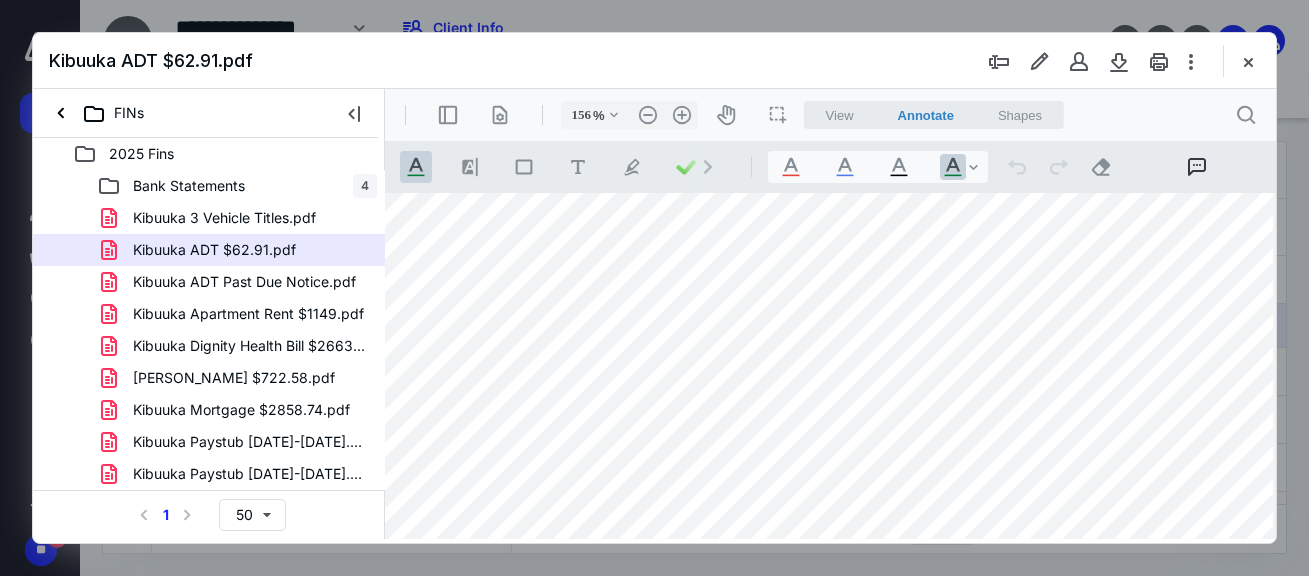 scroll, scrollTop: 906, scrollLeft: 43, axis: both 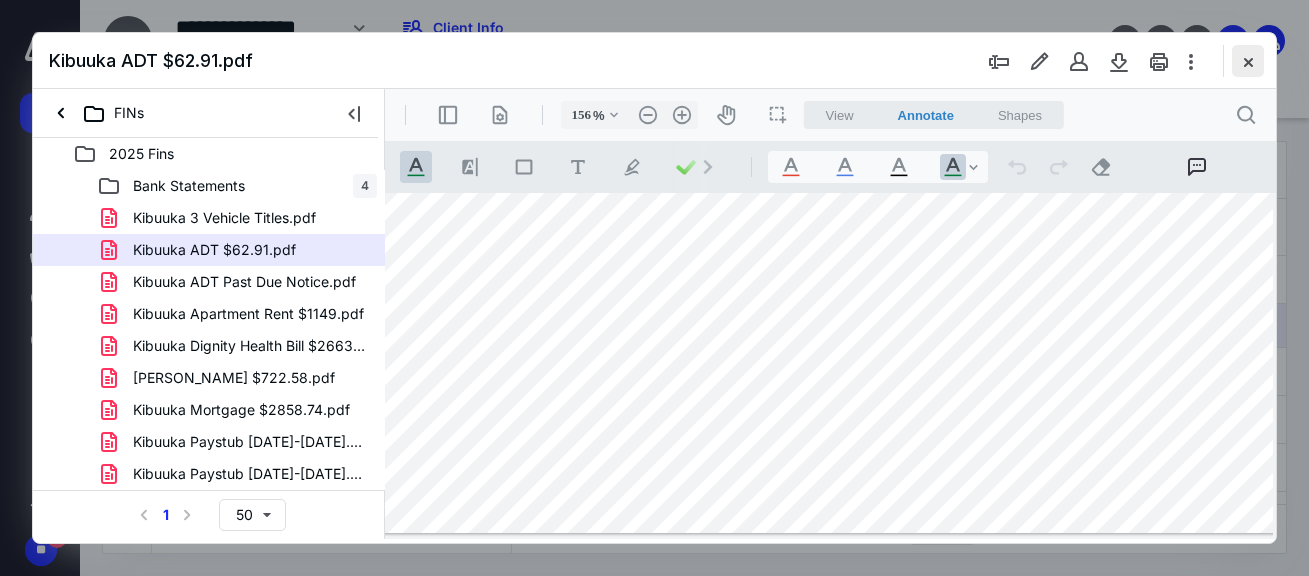 click at bounding box center (1248, 61) 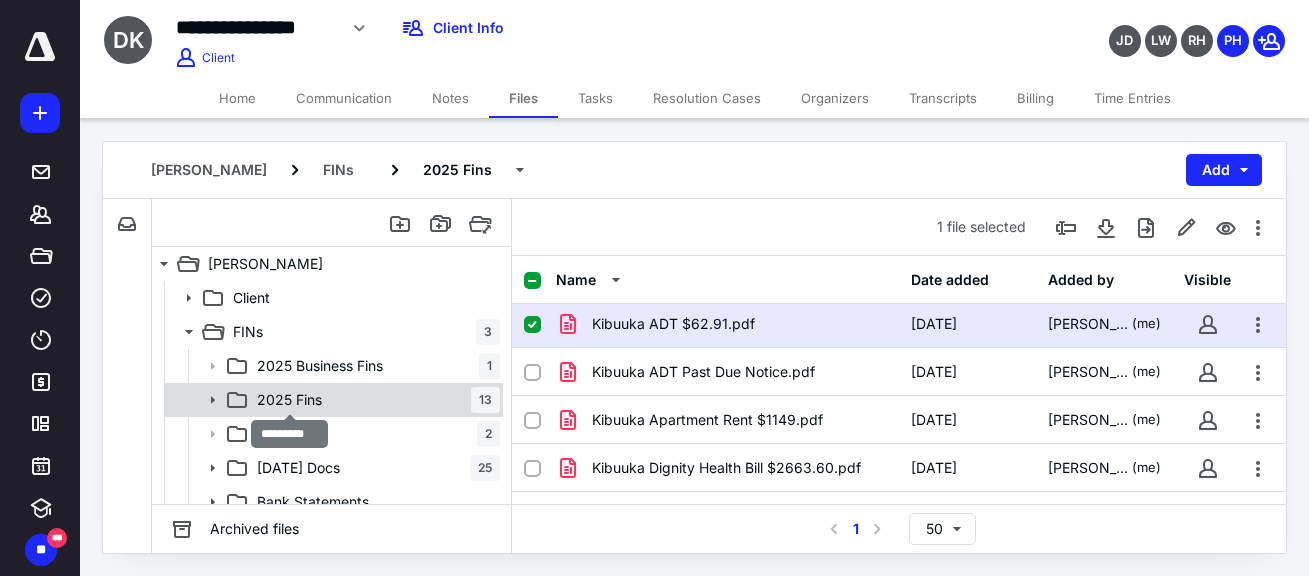 click on "2025 Fins" at bounding box center [289, 400] 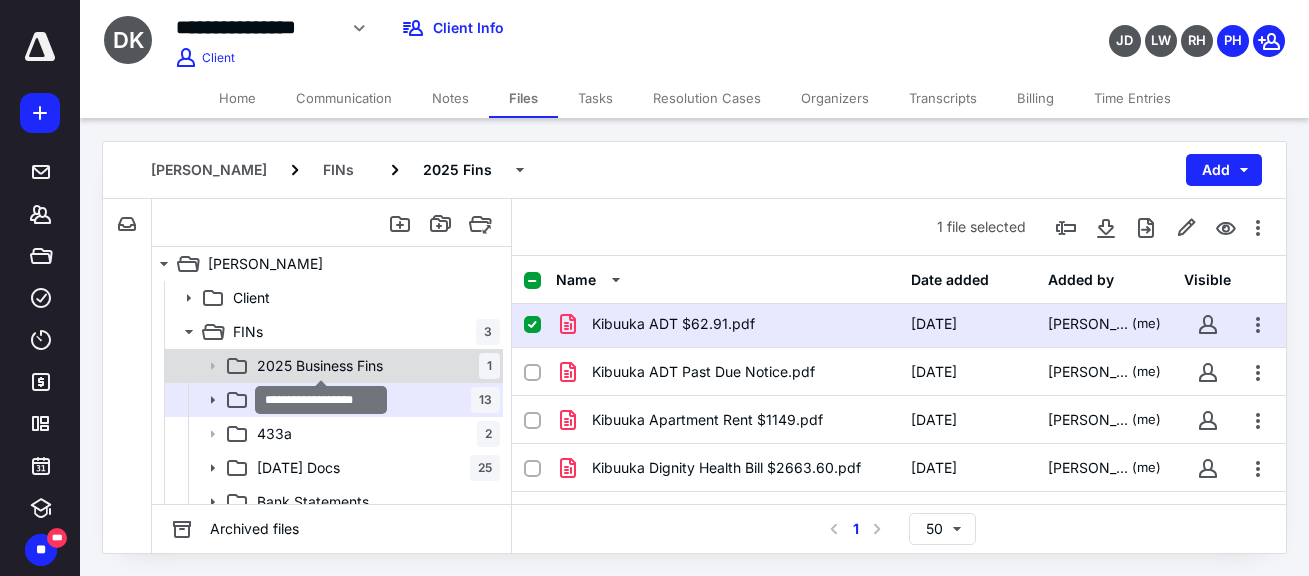 click on "2025 Business Fins" at bounding box center [320, 366] 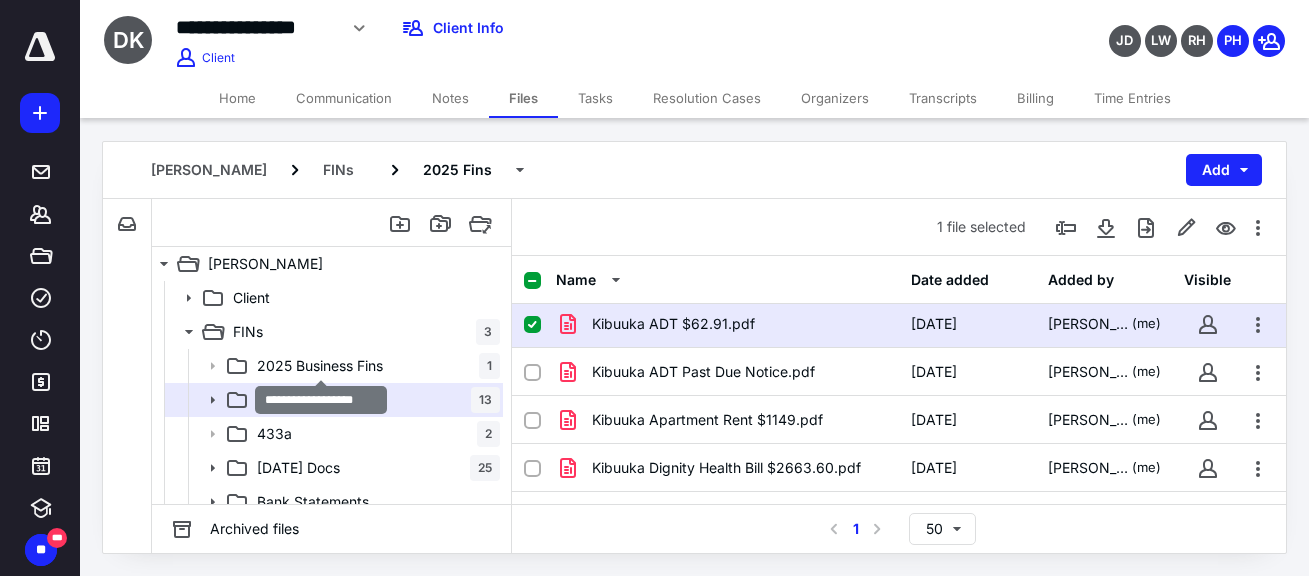scroll, scrollTop: 0, scrollLeft: 0, axis: both 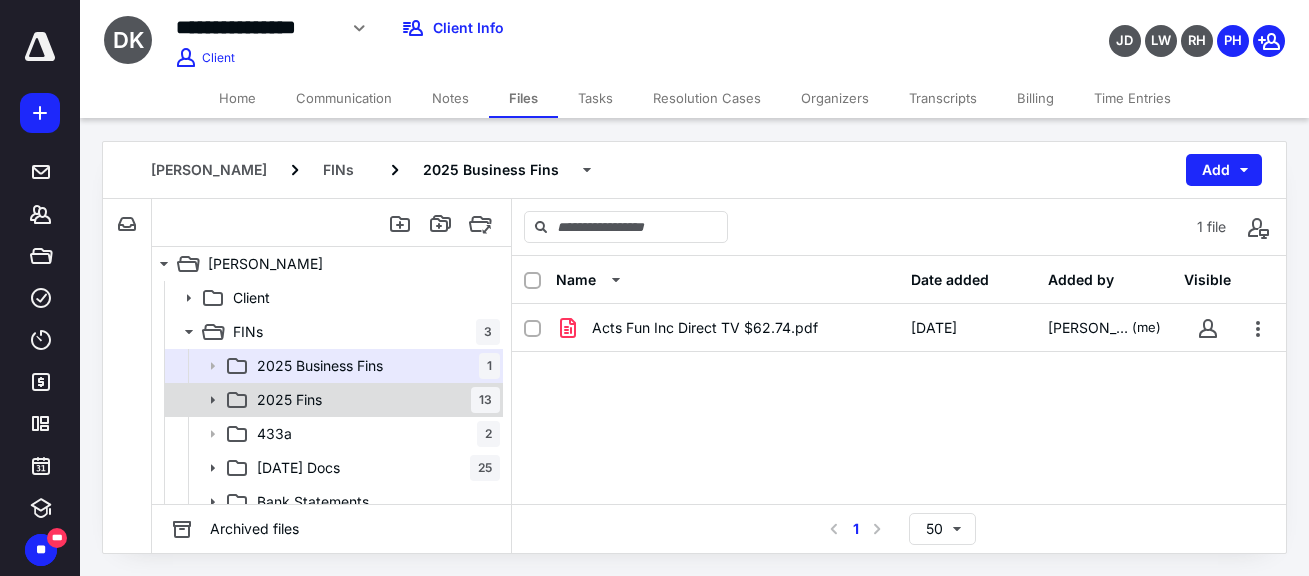 click on "2025 Fins 13" at bounding box center [374, 400] 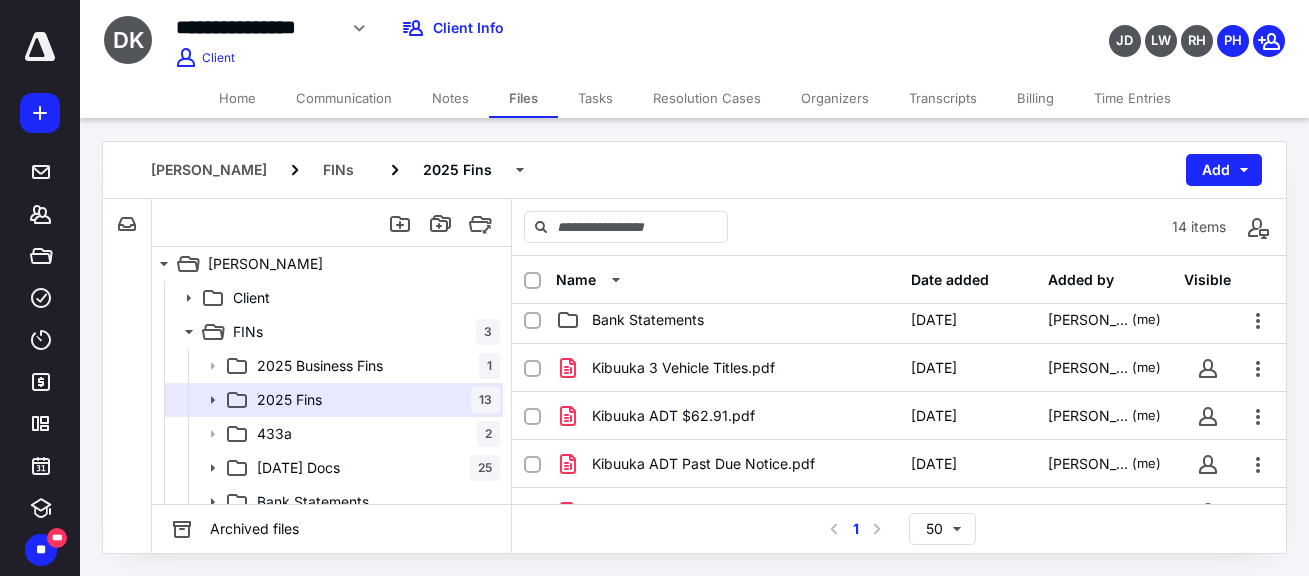 scroll, scrollTop: 0, scrollLeft: 0, axis: both 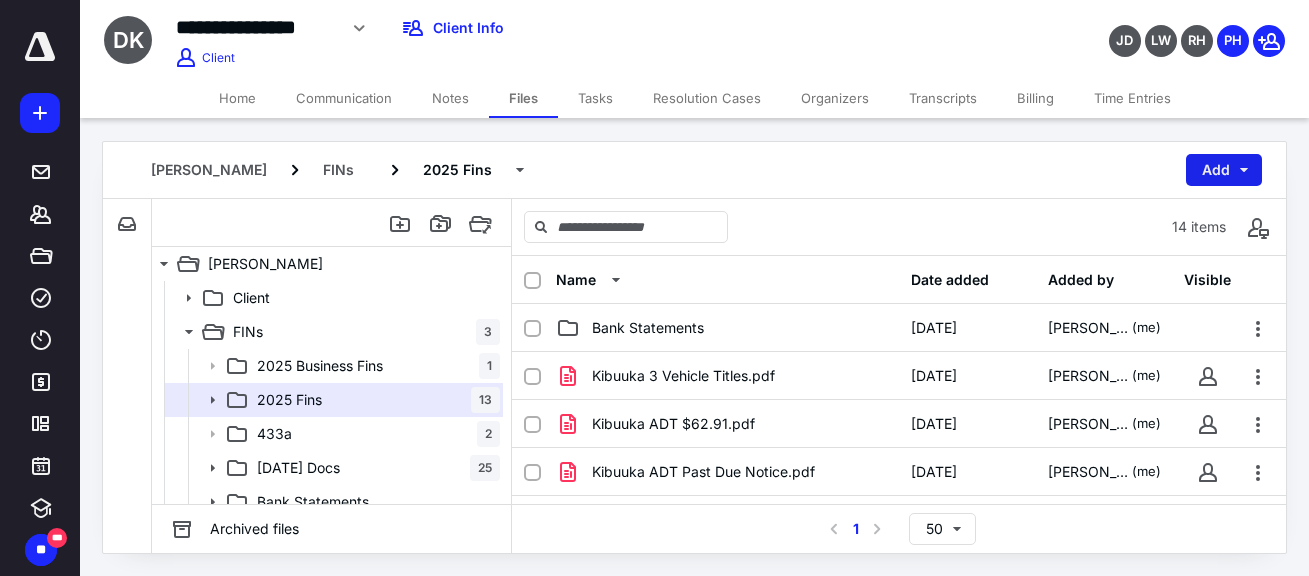 click on "Add" at bounding box center [1224, 170] 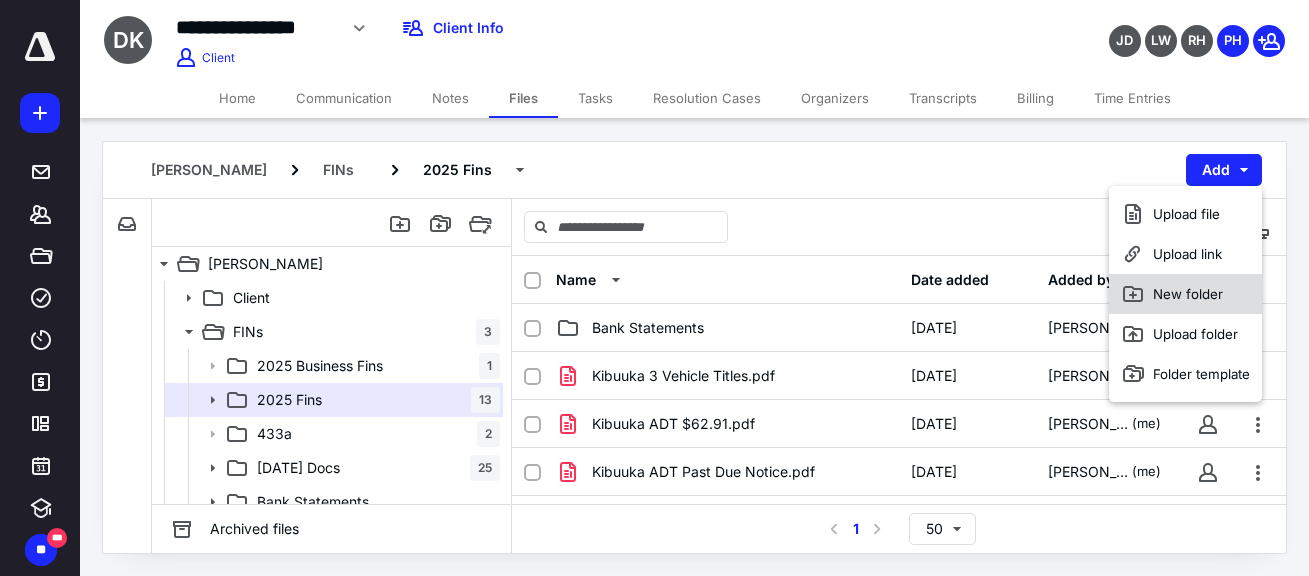 click on "New folder" at bounding box center [1185, 294] 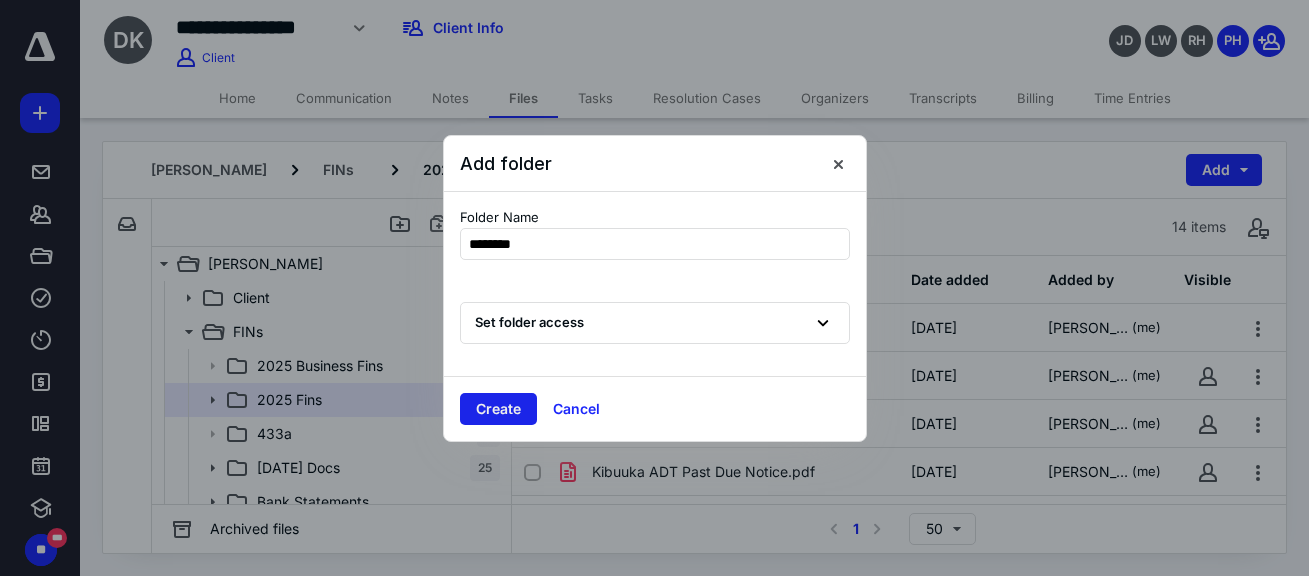type on "********" 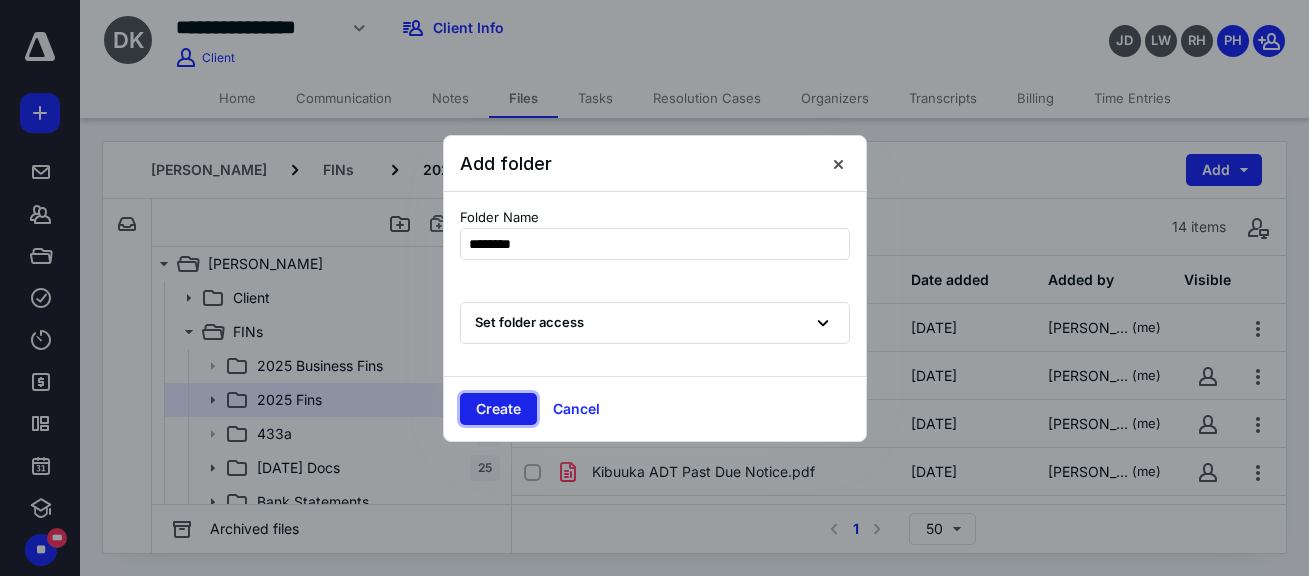click on "Create" at bounding box center [498, 409] 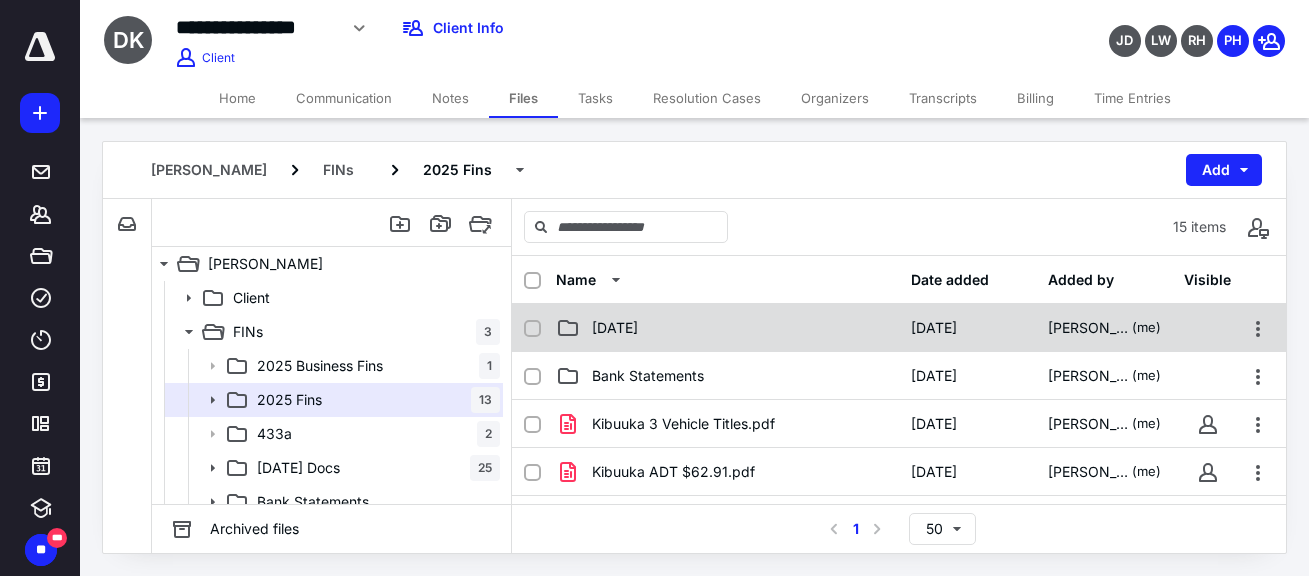 click on "[DATE]" at bounding box center (727, 328) 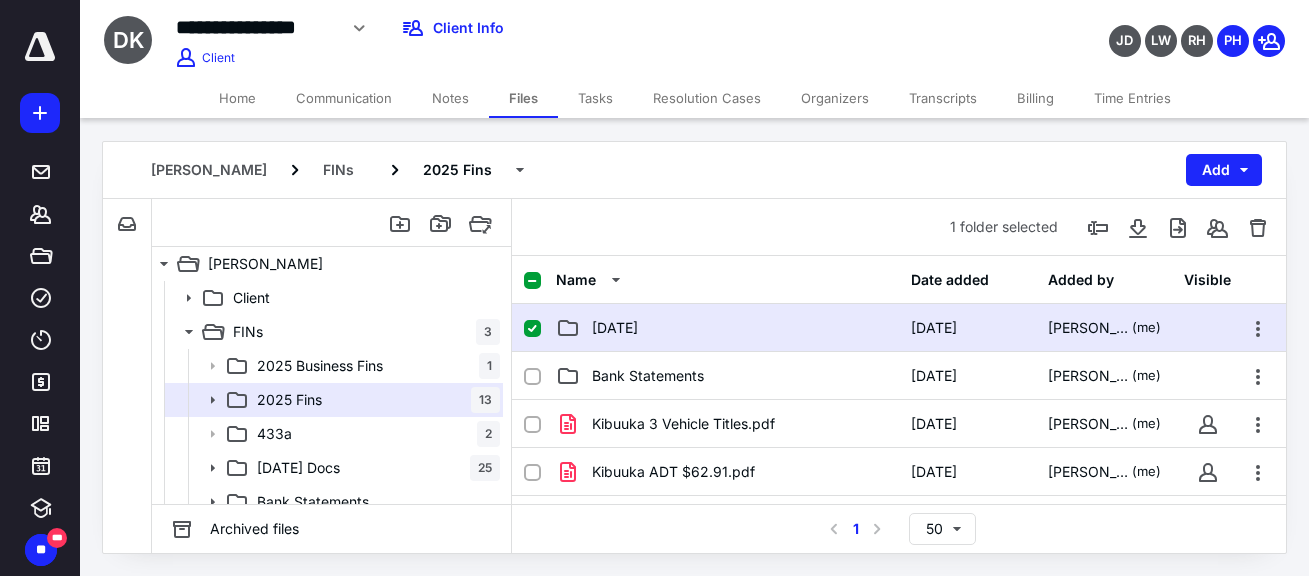 click on "[DATE]" at bounding box center [727, 328] 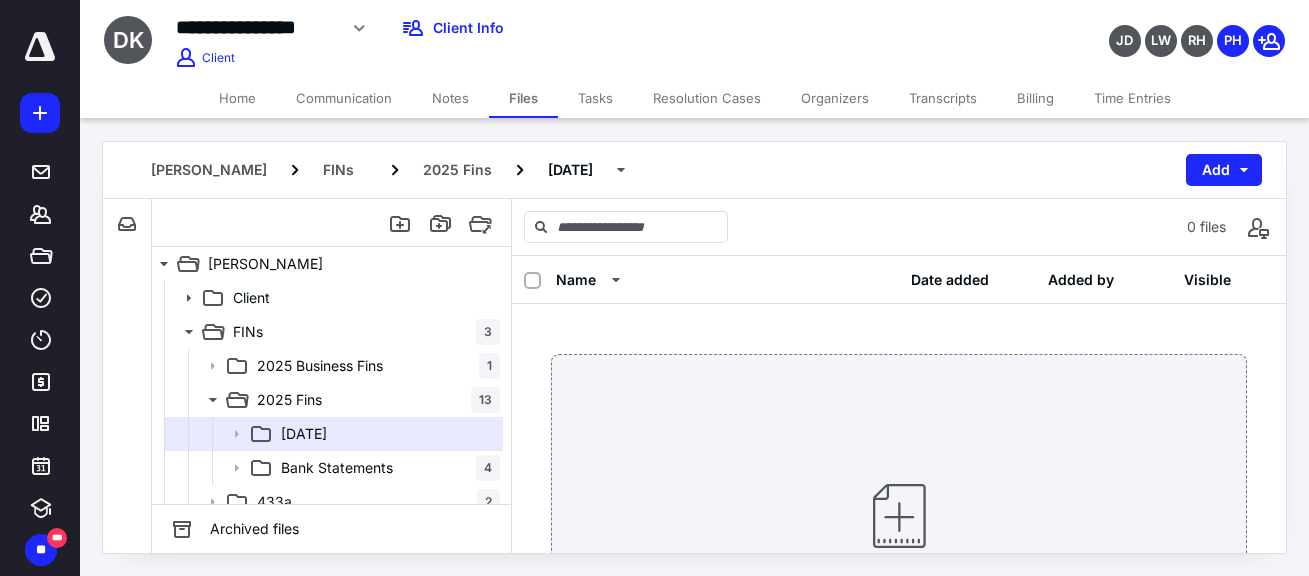 click on "Home Communication Notes Files Tasks Resolution Cases Organizers Transcripts Billing Time Entries" at bounding box center (694, 98) 